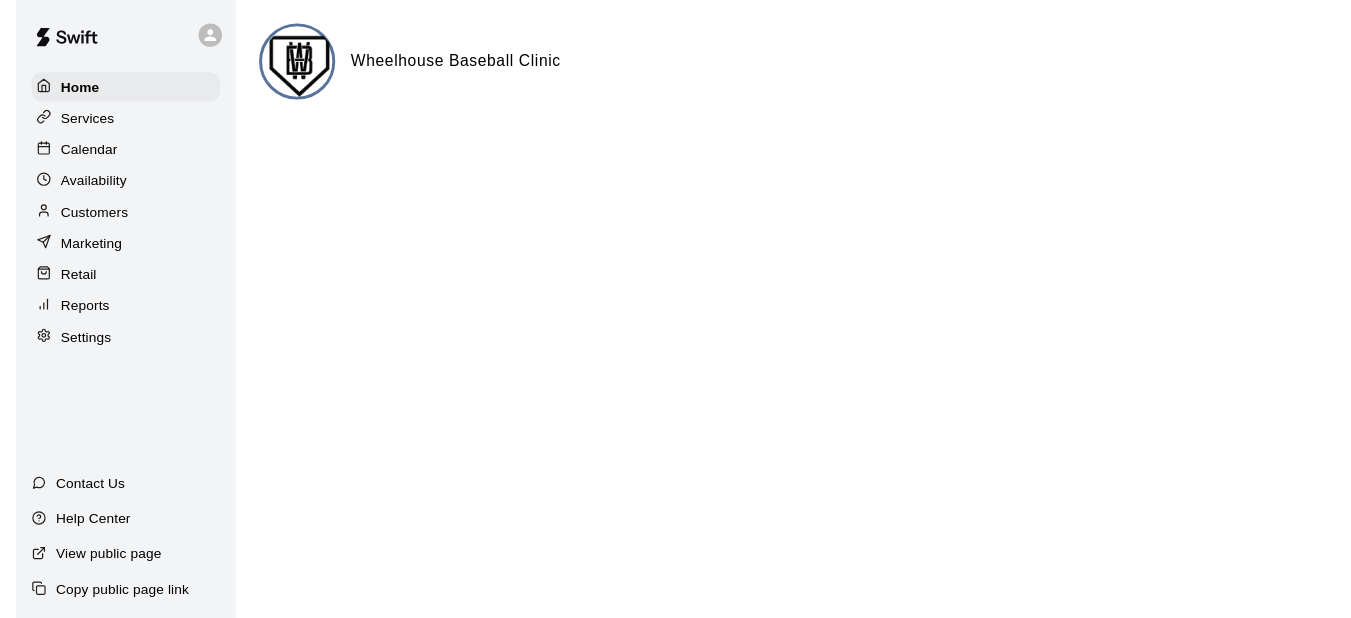 scroll, scrollTop: 0, scrollLeft: 0, axis: both 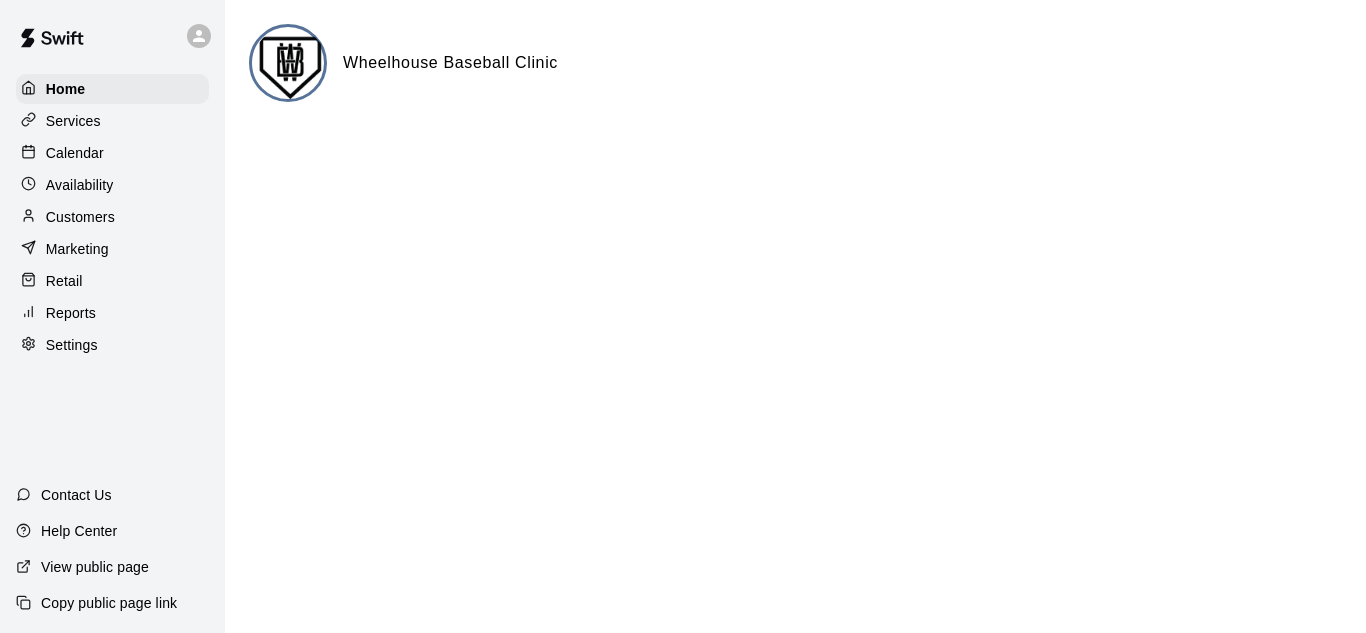 click on "Calendar" at bounding box center [75, 153] 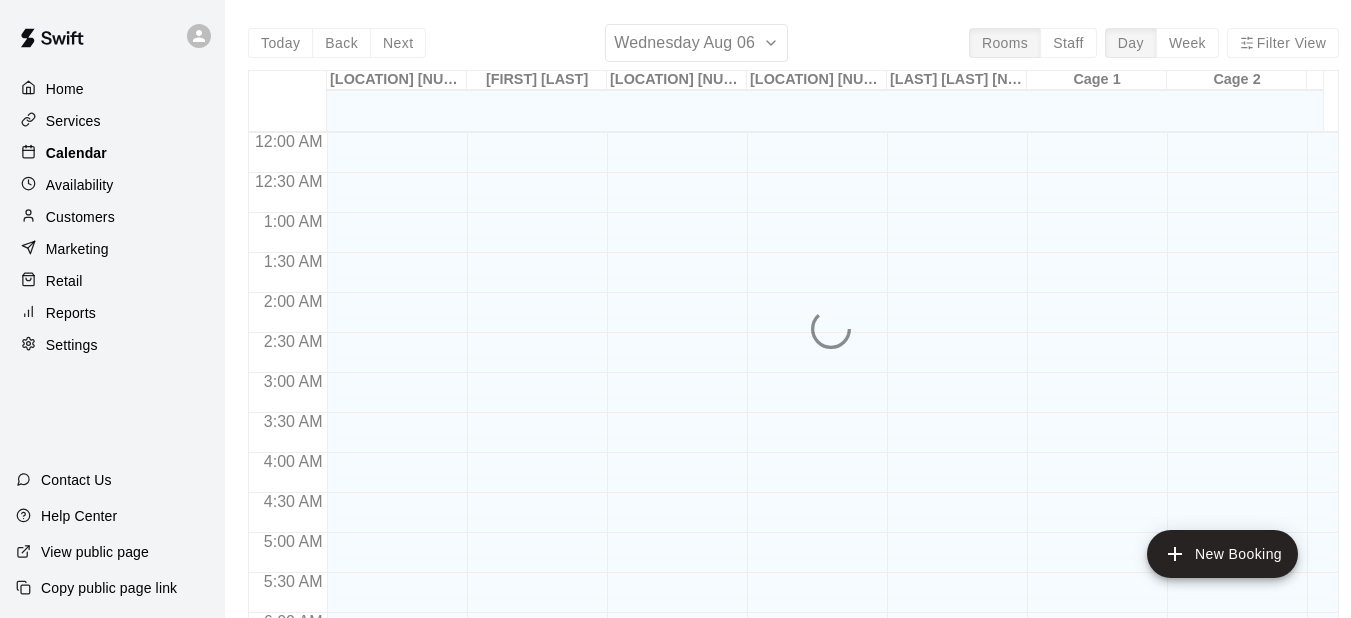 scroll, scrollTop: 1337, scrollLeft: 0, axis: vertical 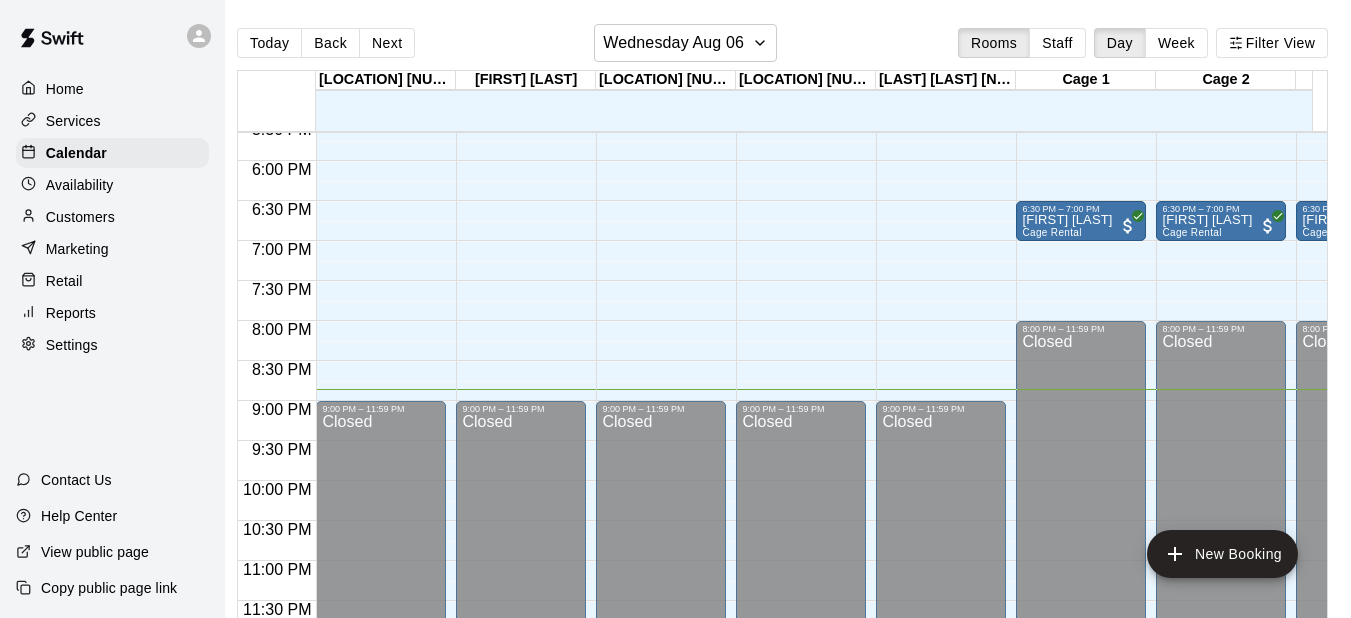 click on "12:00 AM – 3:00 PM Closed 6:30 PM – 7:00 PM Selena  Carpenter Cage Rental 8:00 PM – 11:59 PM Closed" at bounding box center [1221, -319] 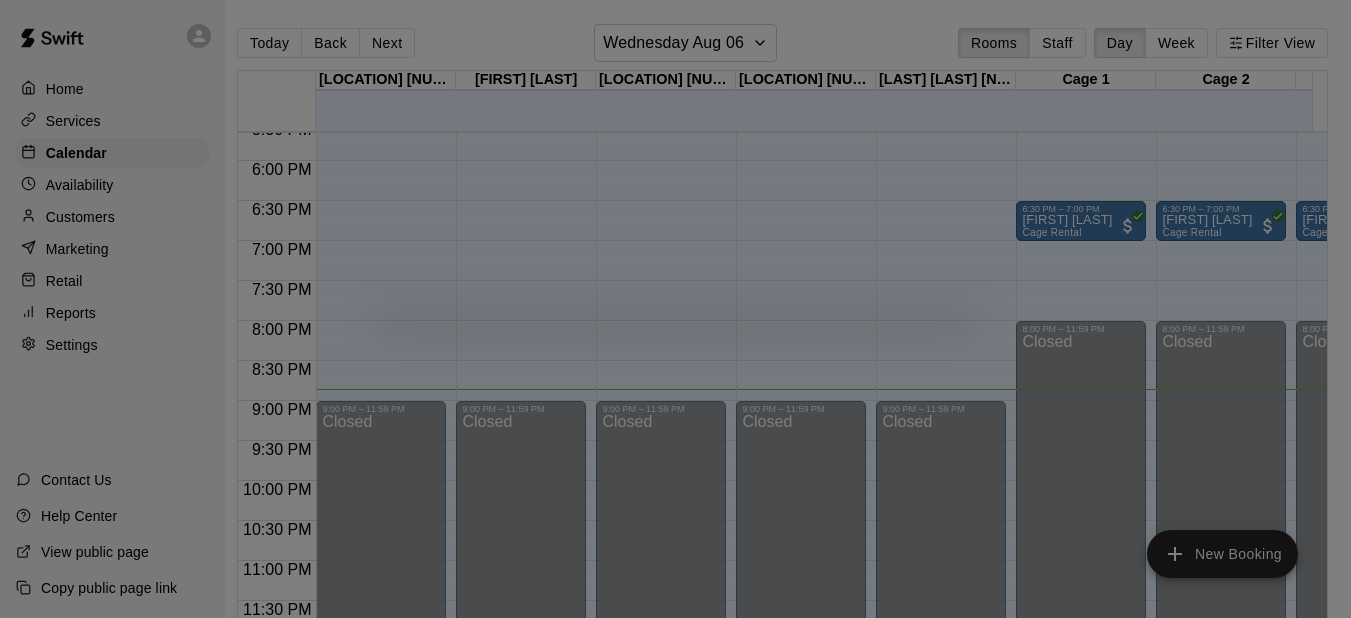 scroll, scrollTop: 0, scrollLeft: 9, axis: horizontal 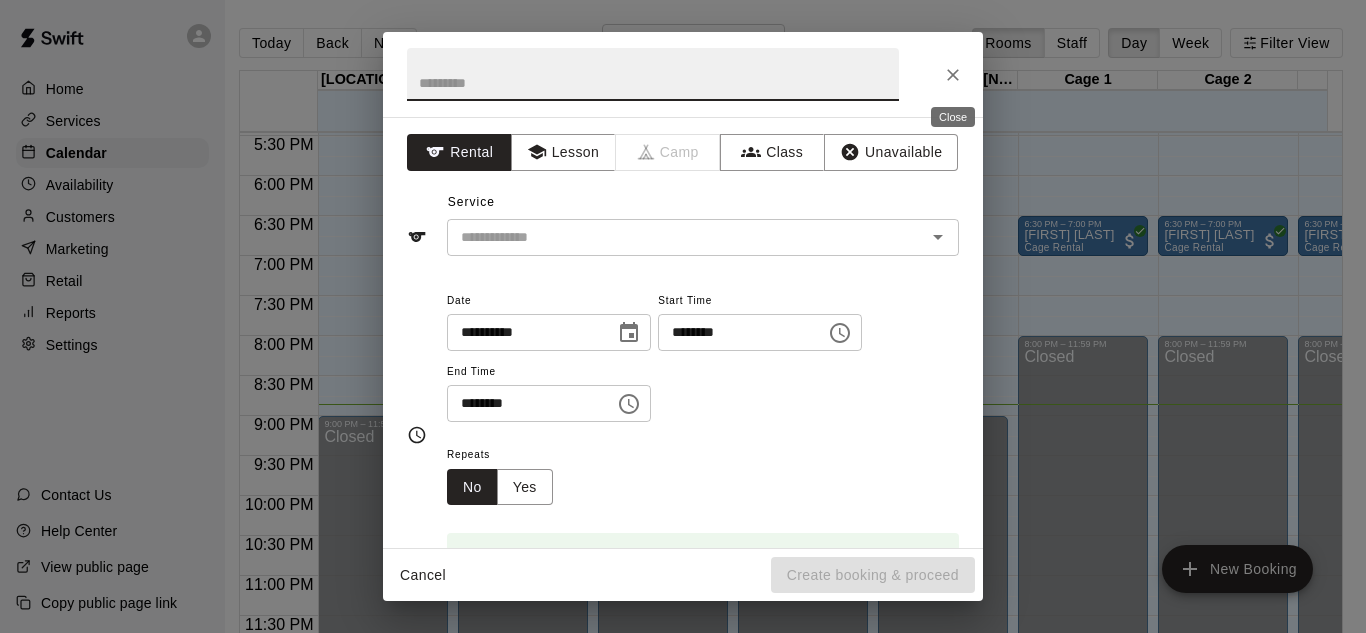 click 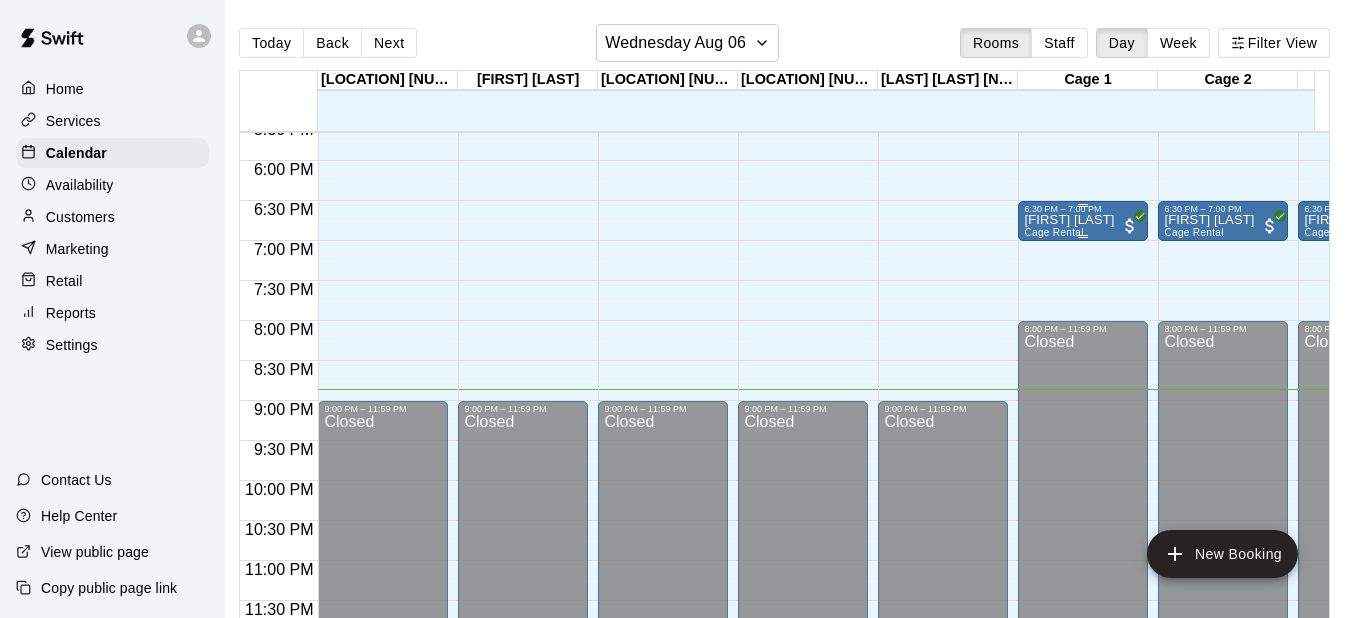 click on "[FIRST]  [LAST]" at bounding box center (1069, 220) 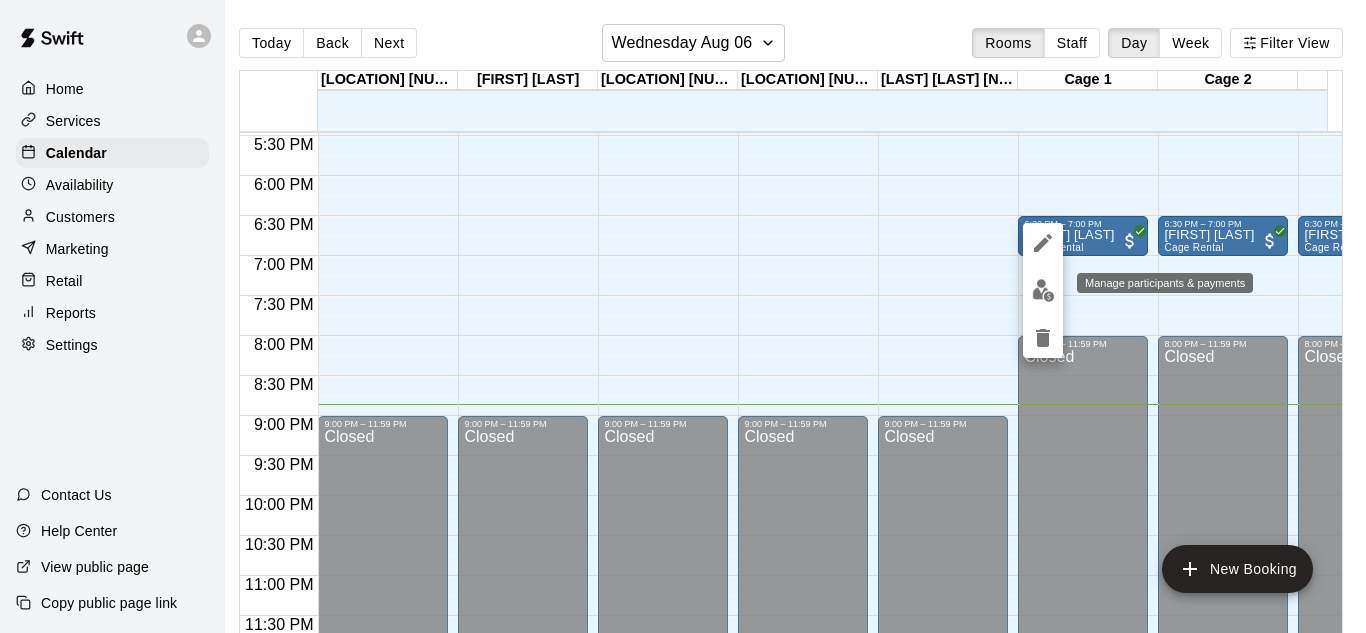 click at bounding box center [1043, 290] 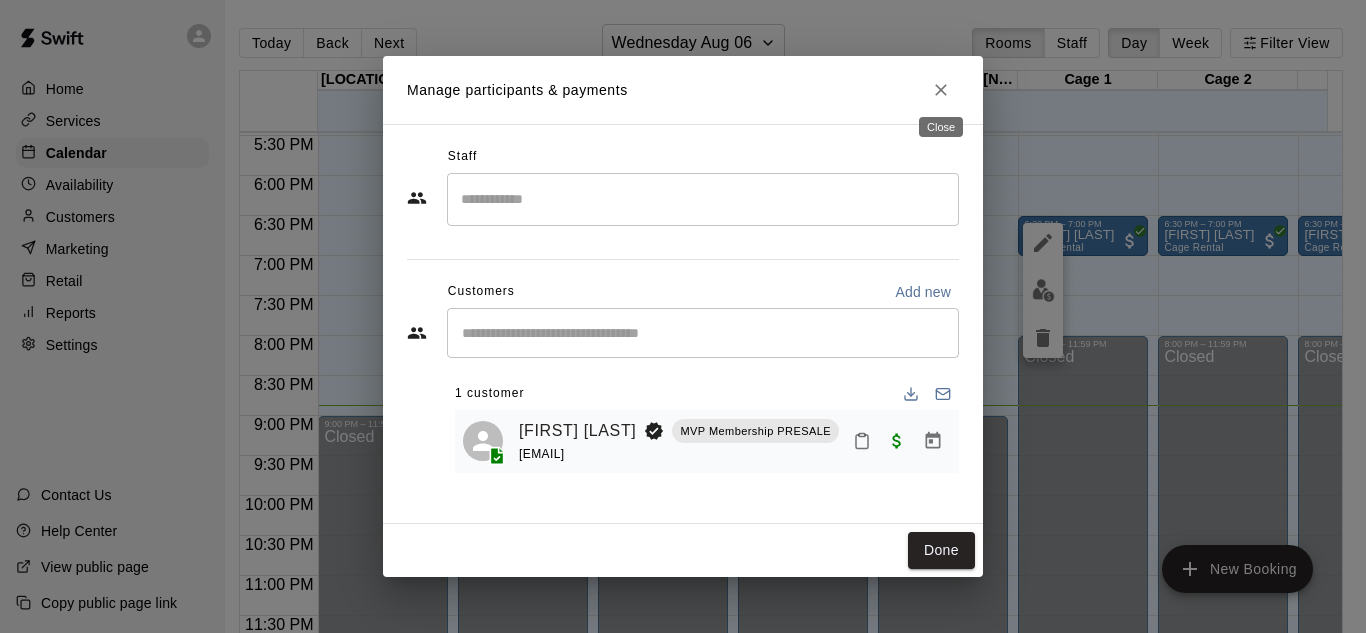 click 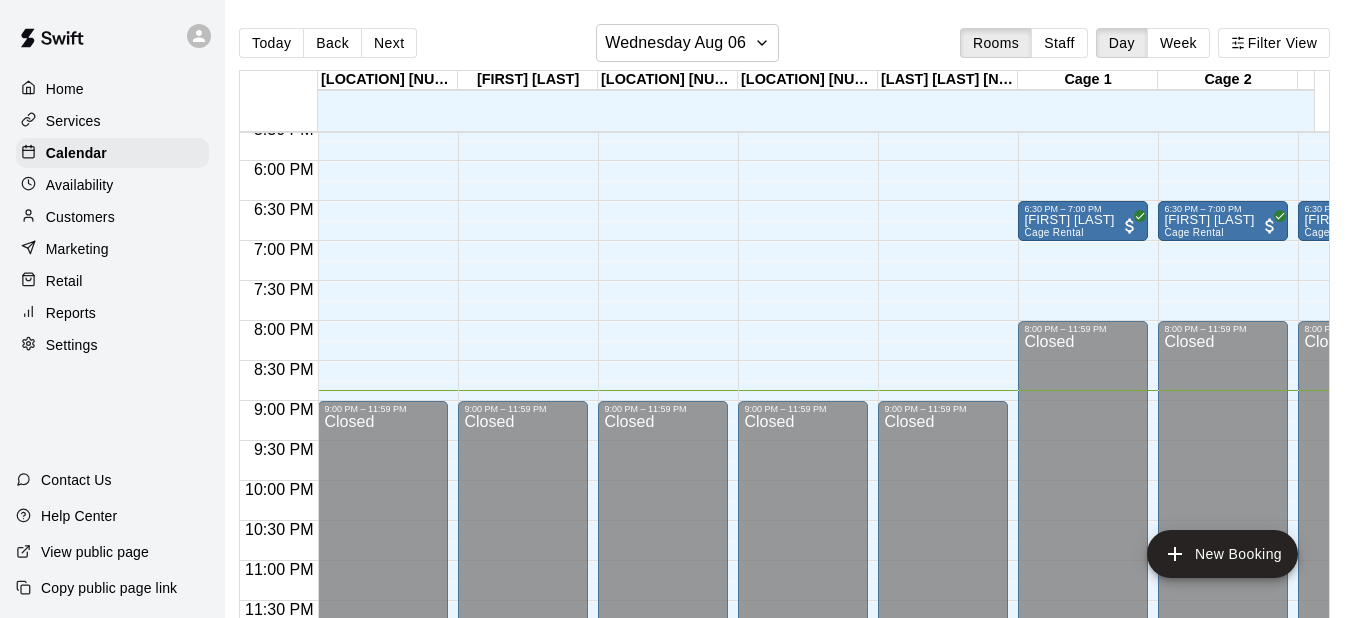 click on "Customers" at bounding box center [80, 217] 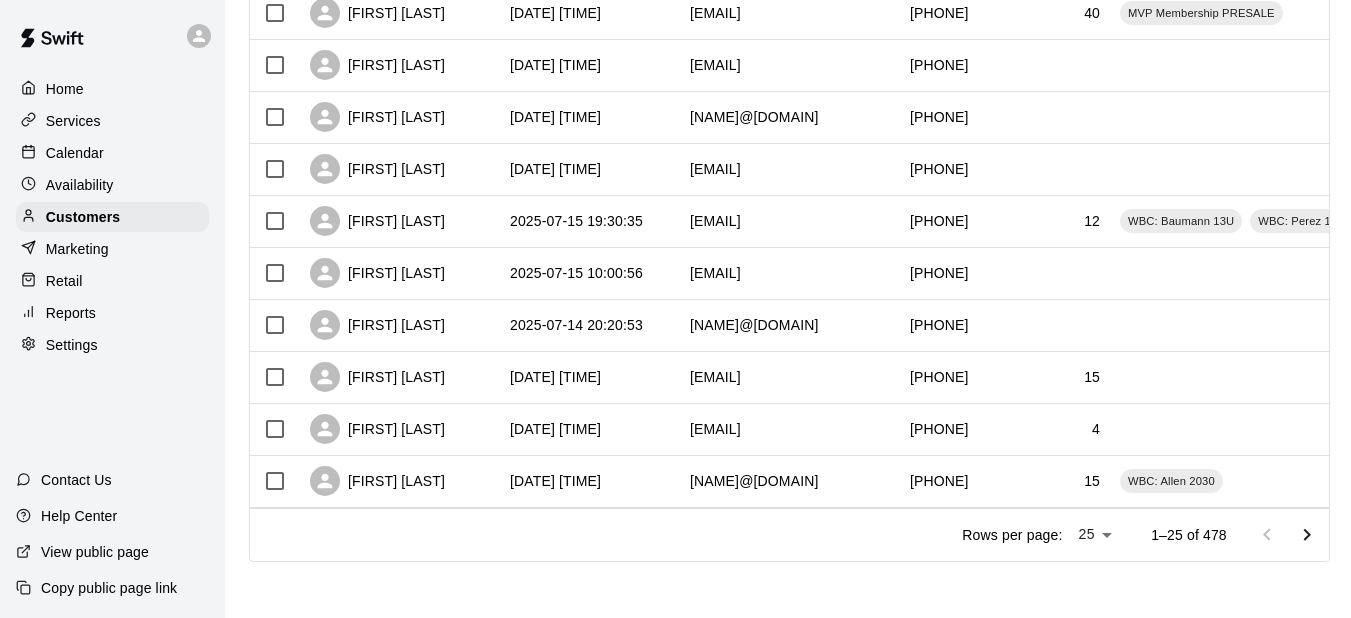 scroll, scrollTop: 1126, scrollLeft: 0, axis: vertical 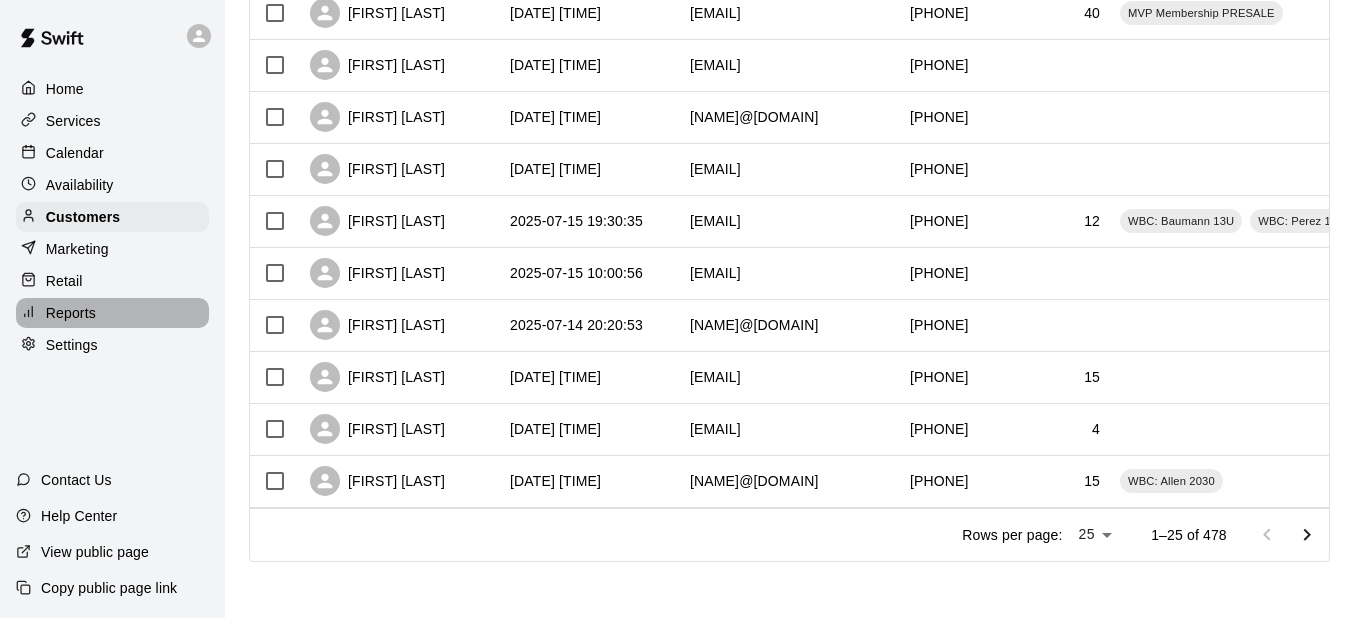click on "Reports" at bounding box center (71, 313) 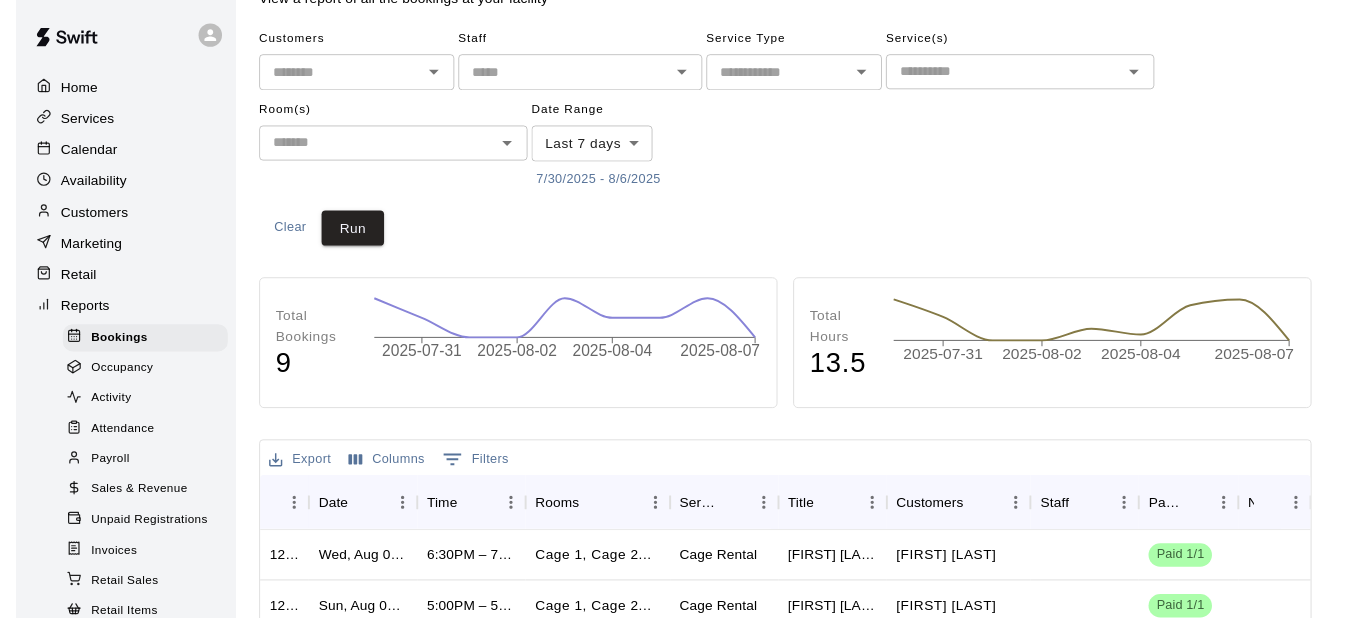 scroll, scrollTop: 0, scrollLeft: 0, axis: both 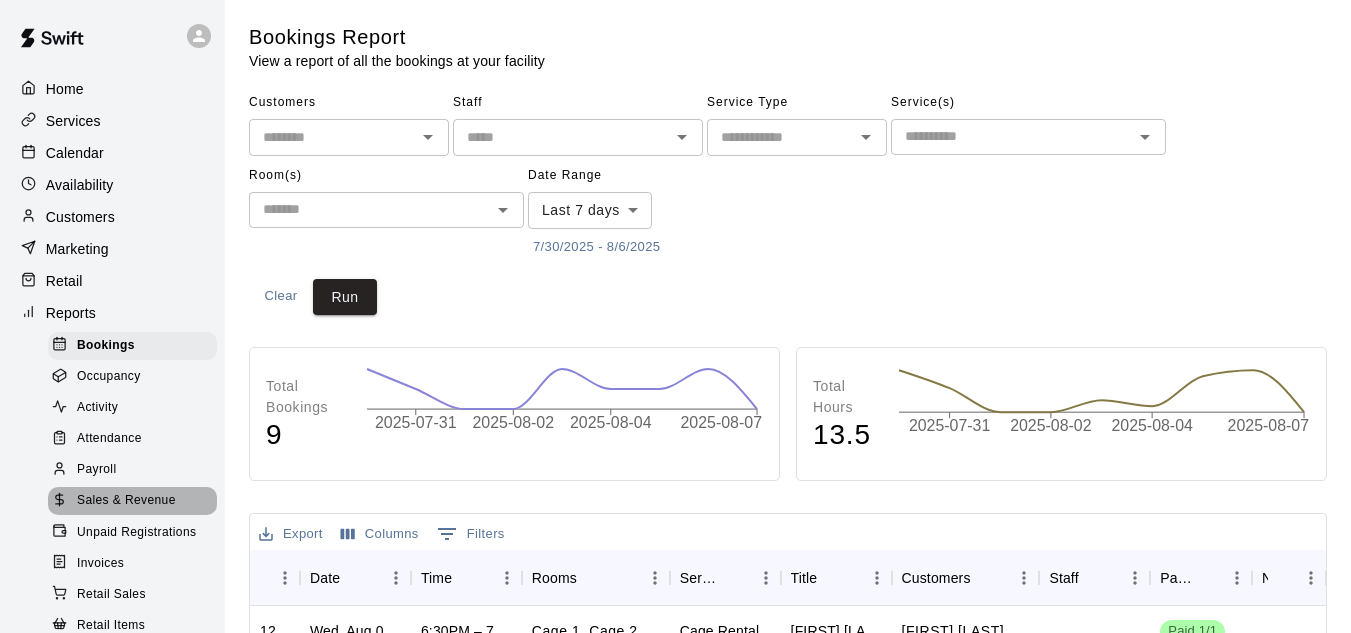 click on "Sales & Revenue" at bounding box center [126, 501] 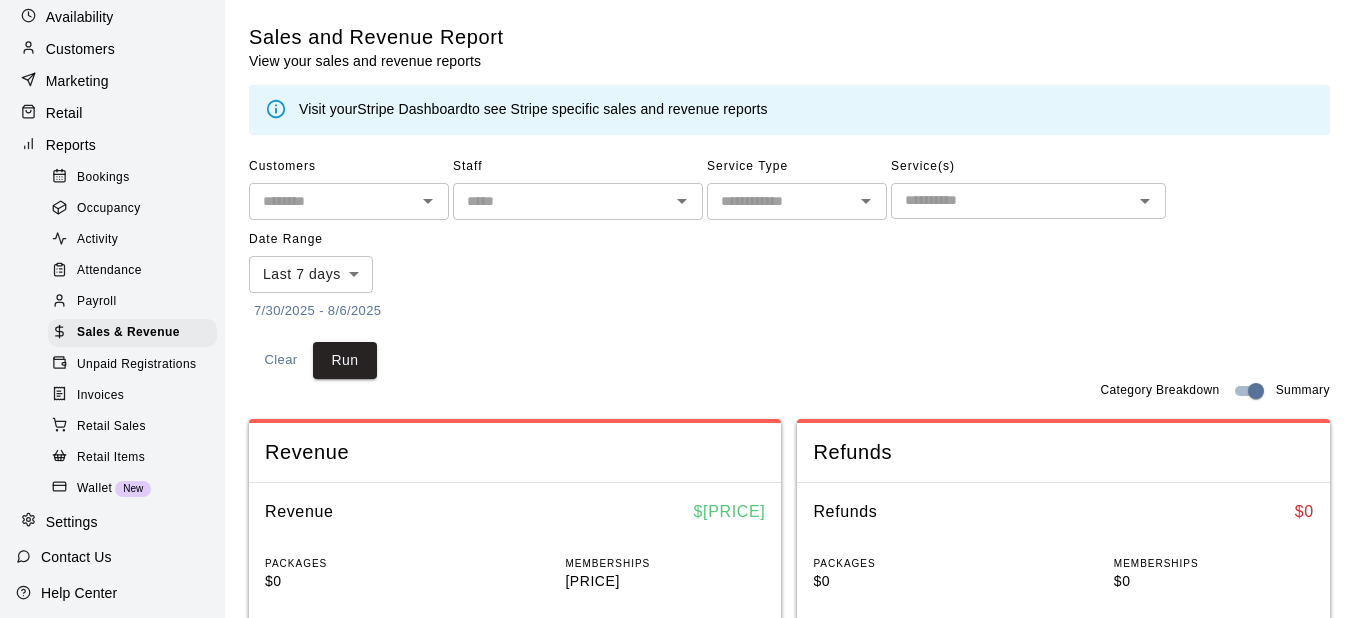 scroll, scrollTop: 200, scrollLeft: 0, axis: vertical 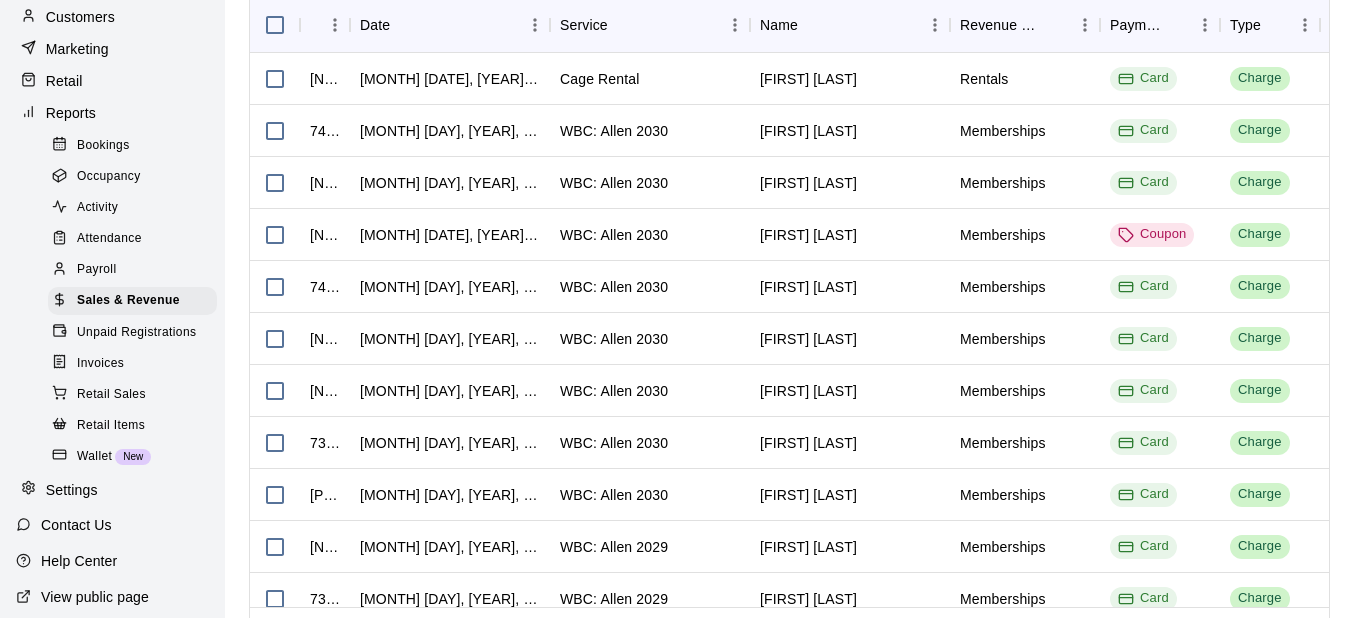 click on "Unpaid Registrations" at bounding box center [136, 333] 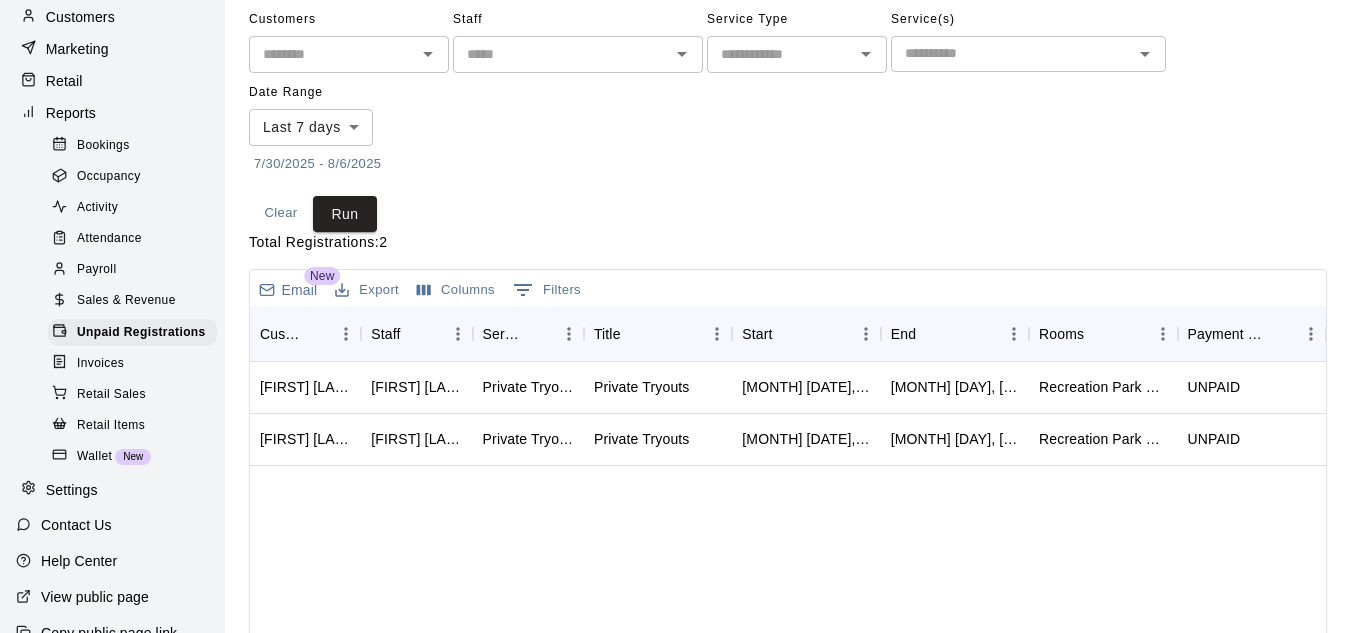 scroll, scrollTop: 200, scrollLeft: 0, axis: vertical 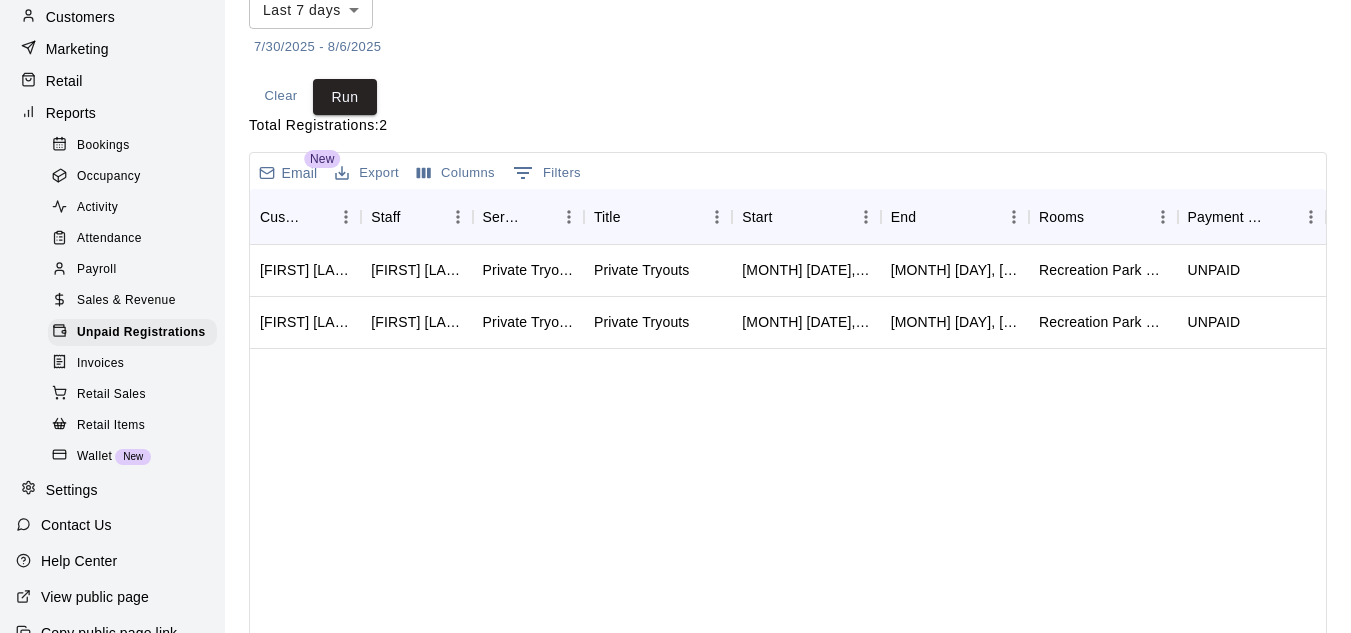 click on "Invoices" at bounding box center (100, 364) 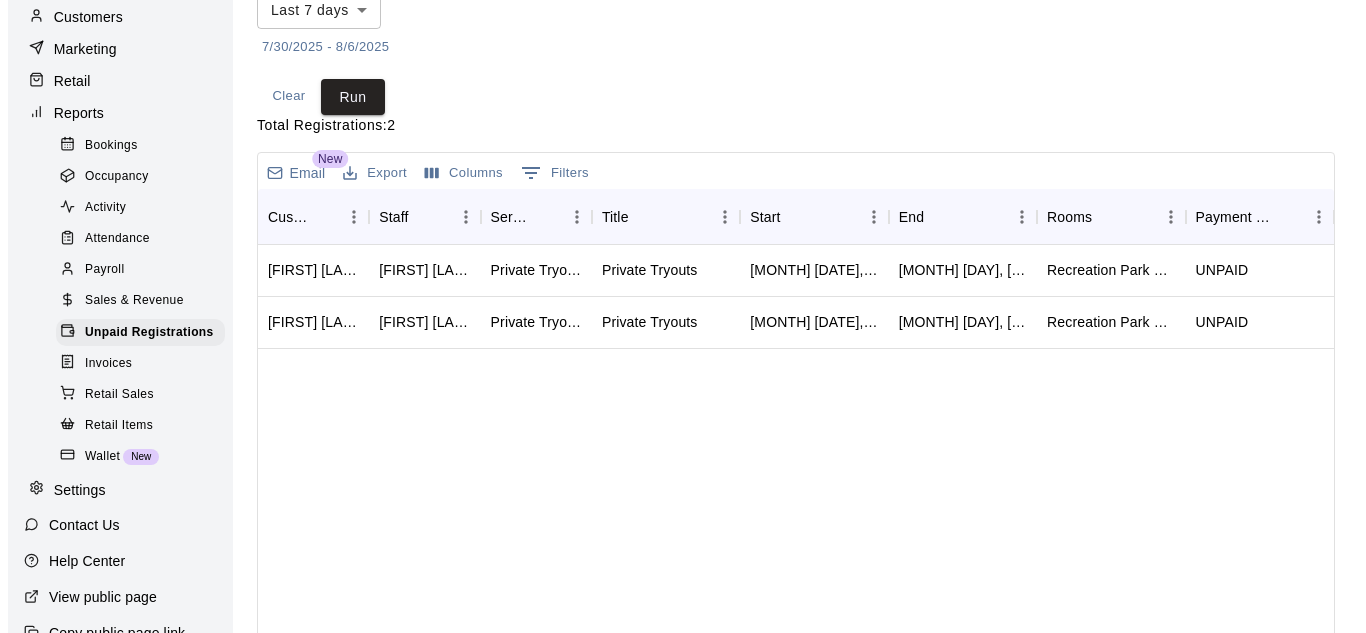 scroll, scrollTop: 0, scrollLeft: 0, axis: both 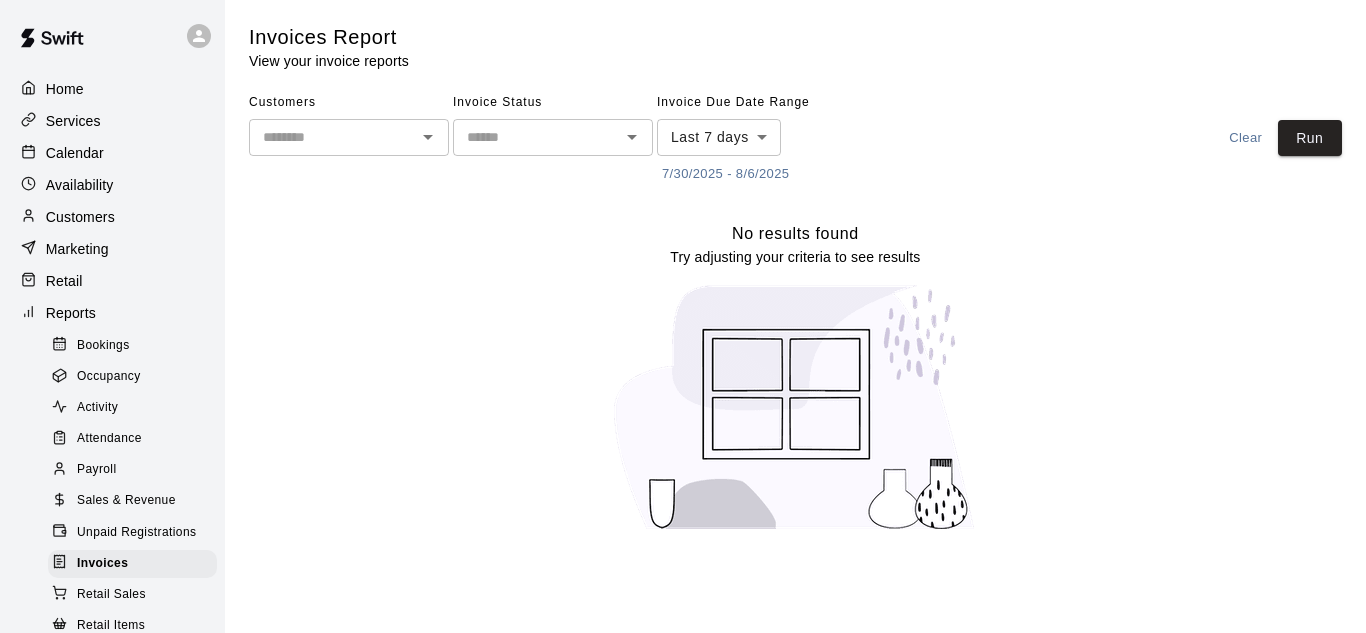 click on "Home" at bounding box center (65, 89) 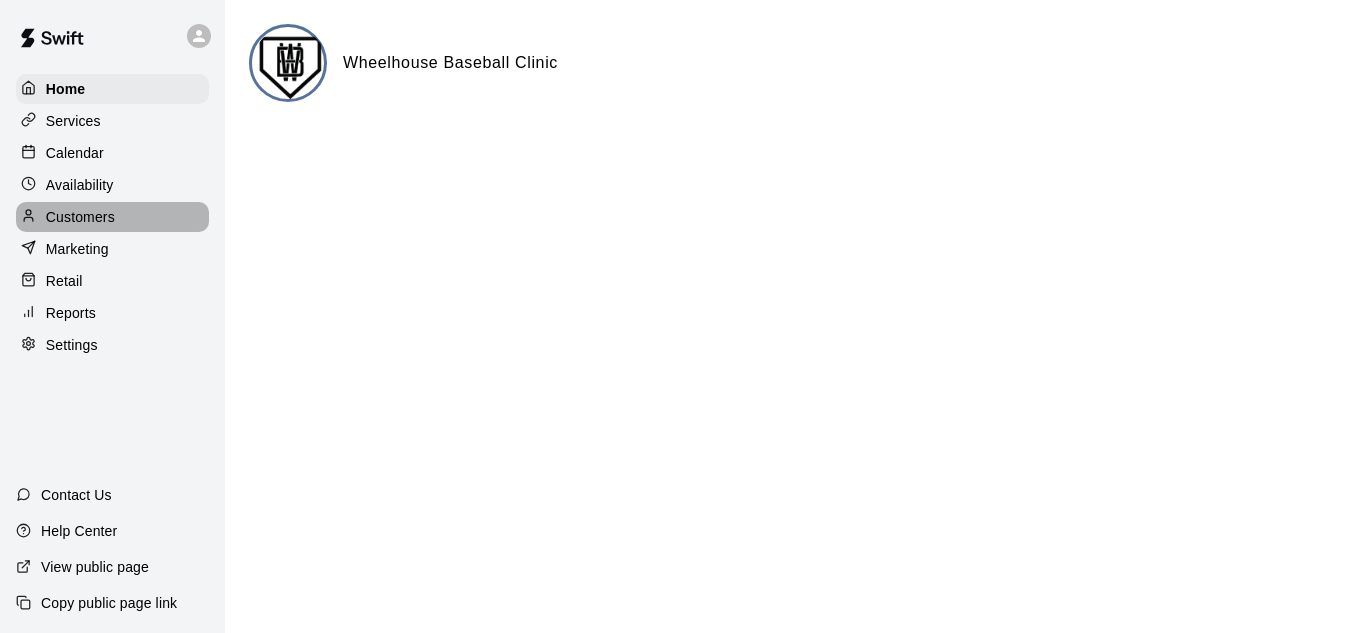 click on "Customers" at bounding box center [80, 217] 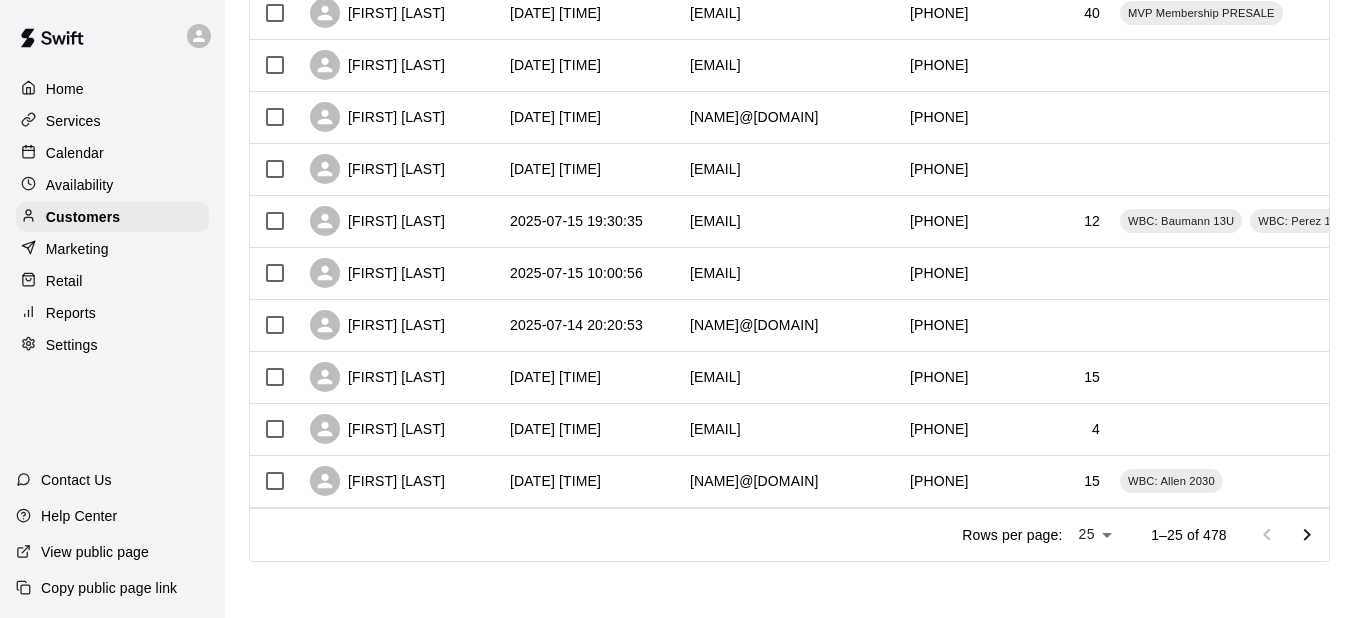 scroll, scrollTop: 1126, scrollLeft: 0, axis: vertical 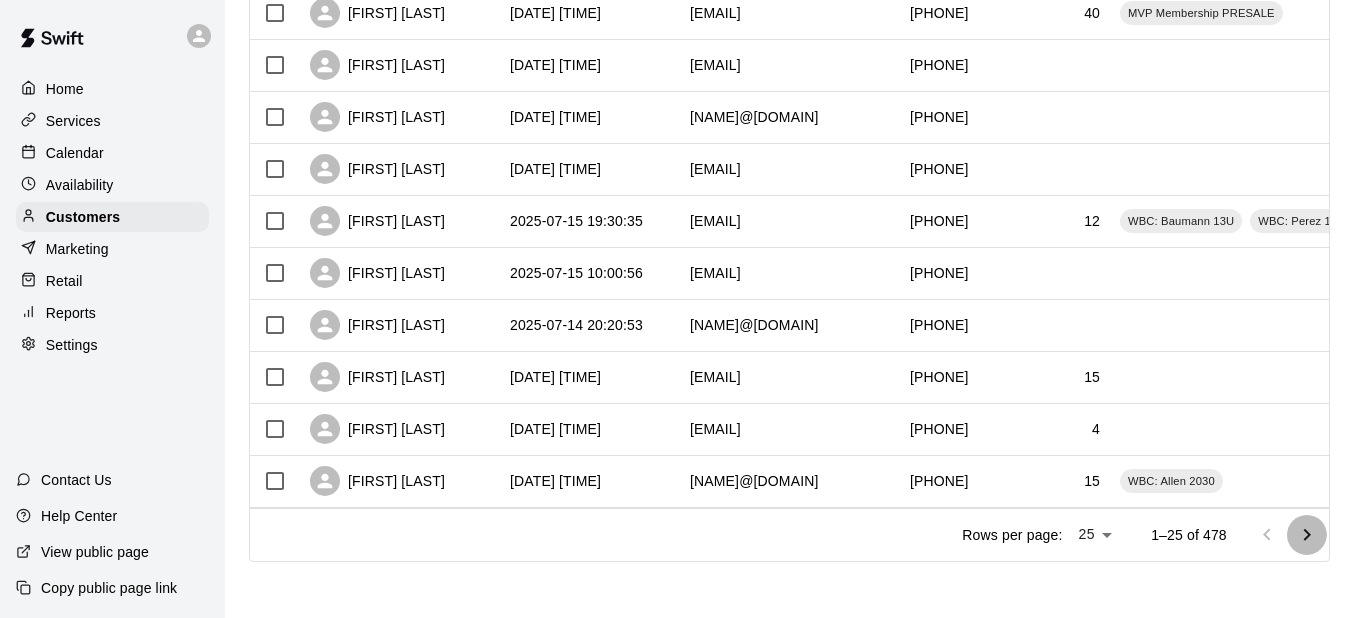 click 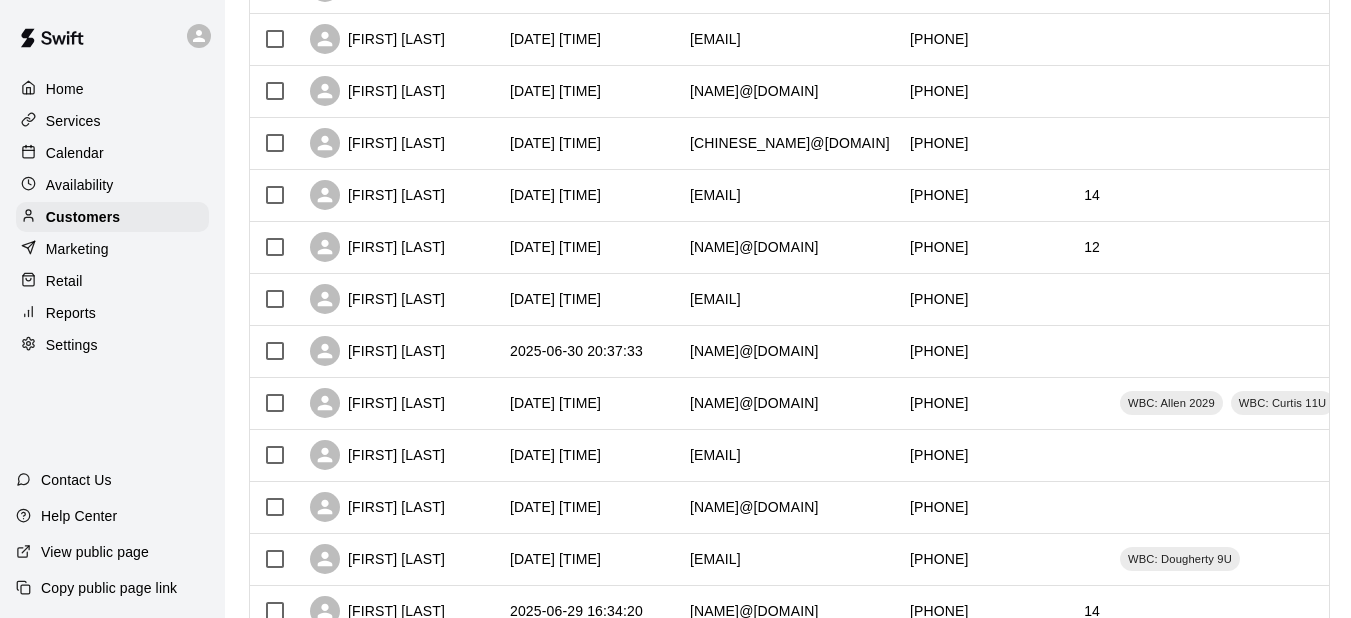 scroll, scrollTop: 1126, scrollLeft: 0, axis: vertical 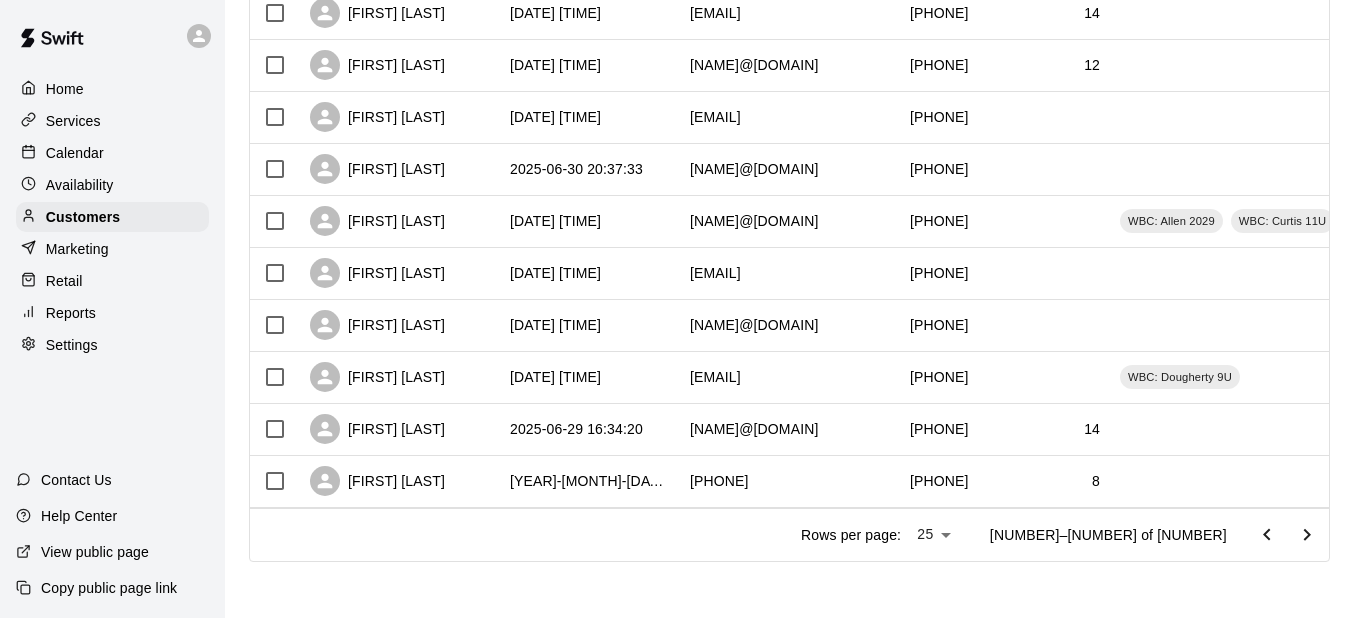 click 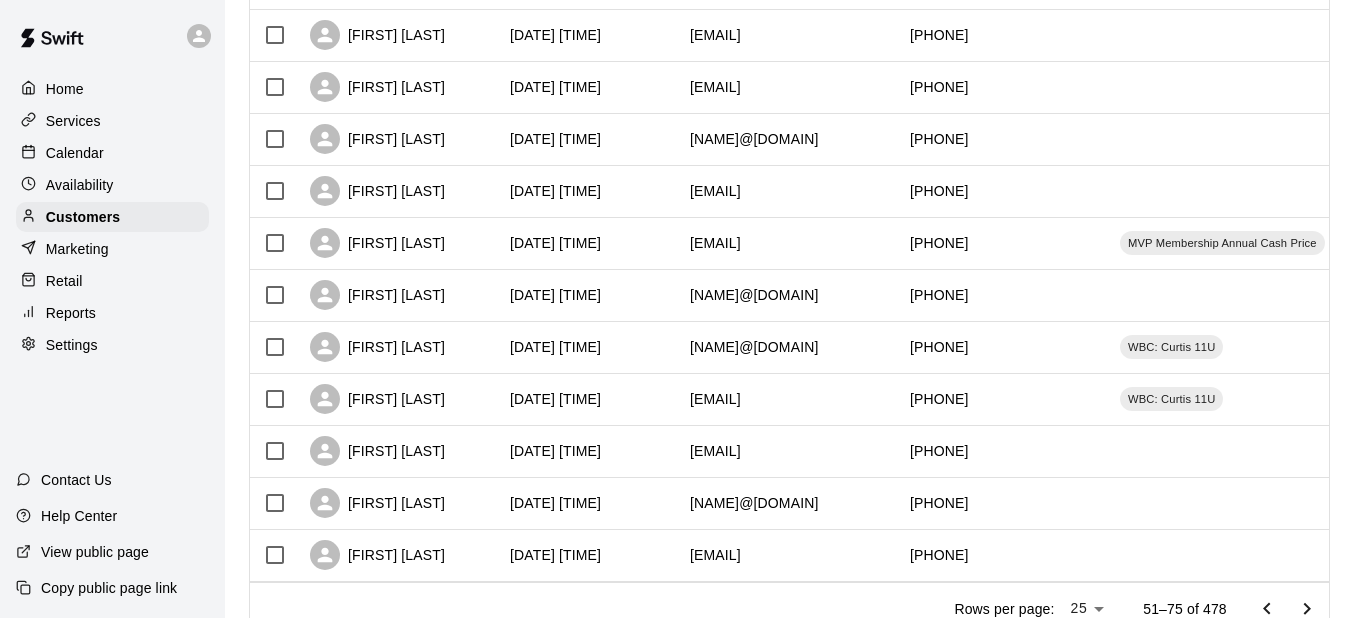 scroll, scrollTop: 1126, scrollLeft: 0, axis: vertical 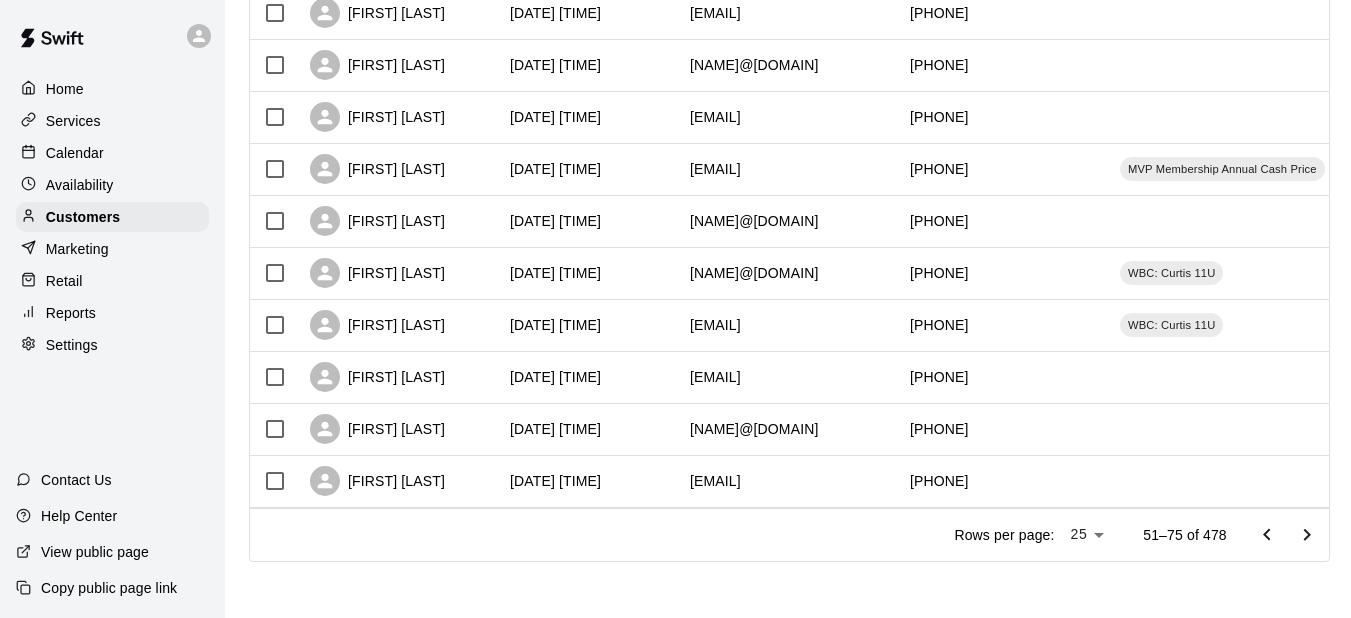 click 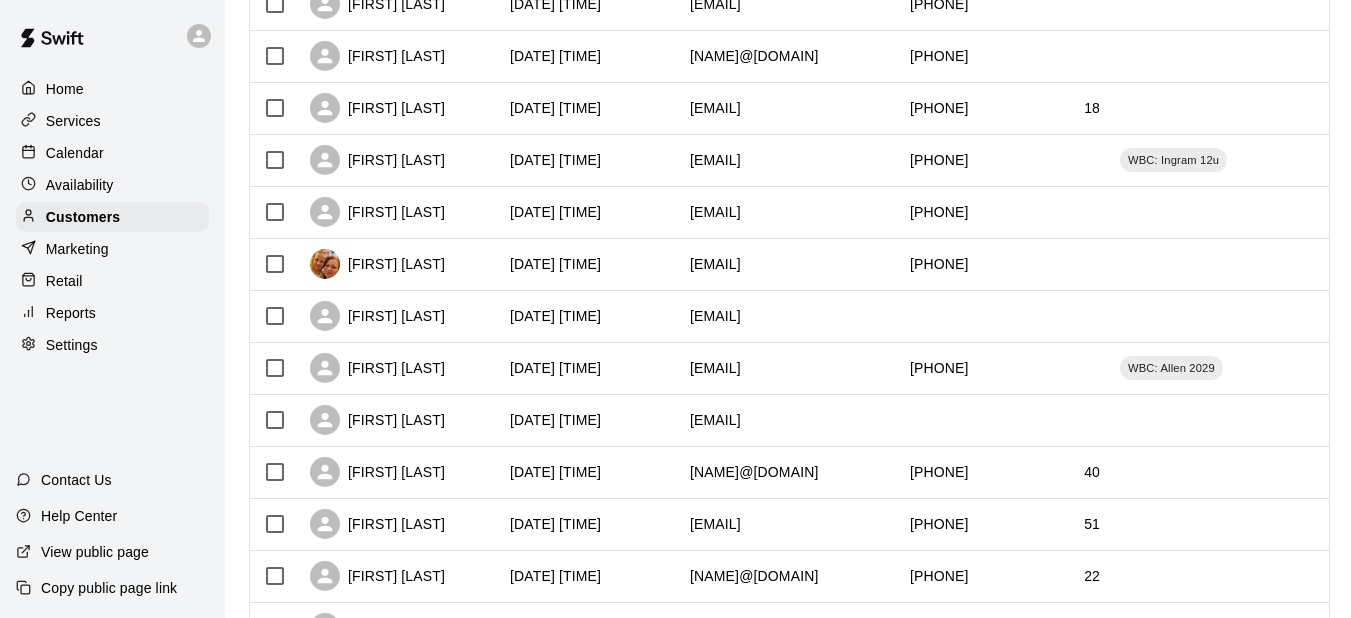 scroll, scrollTop: 1126, scrollLeft: 0, axis: vertical 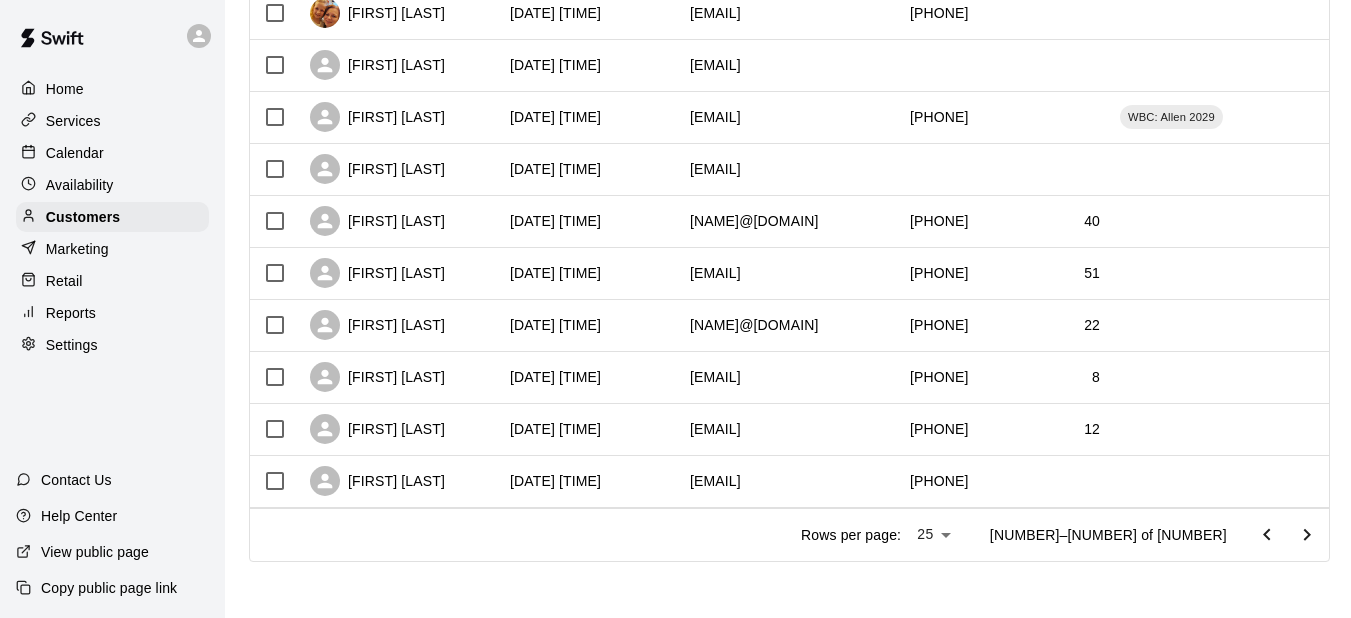 click 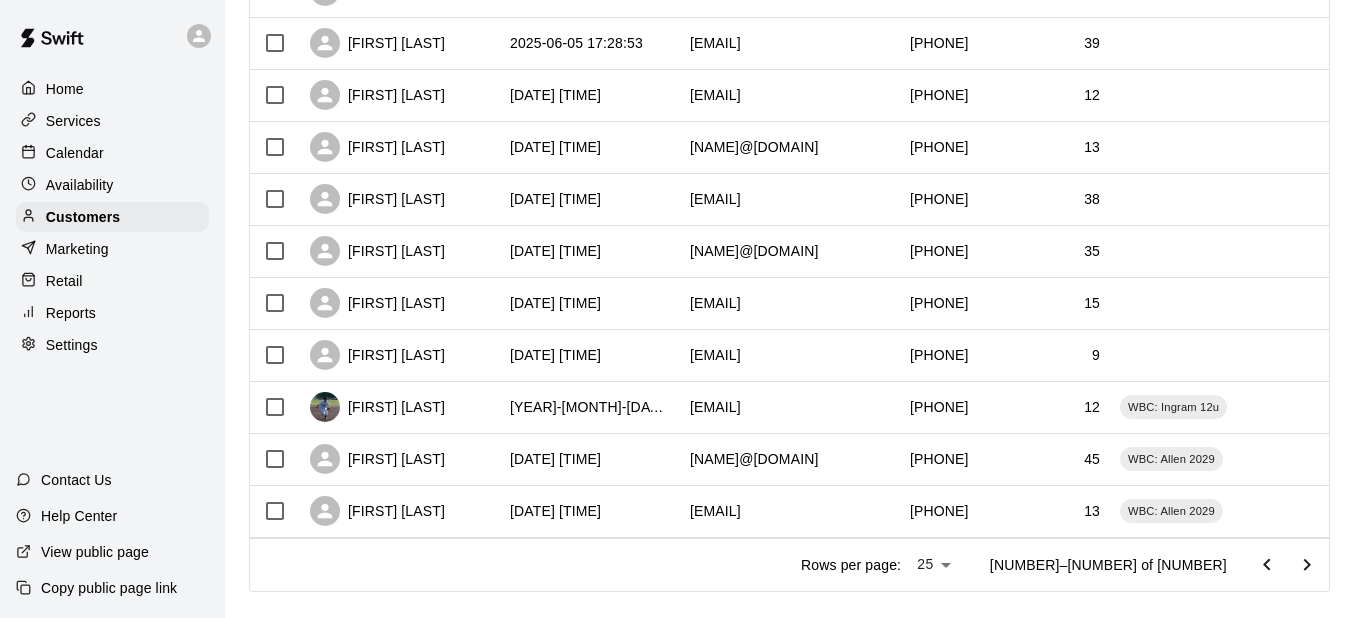 scroll, scrollTop: 1126, scrollLeft: 0, axis: vertical 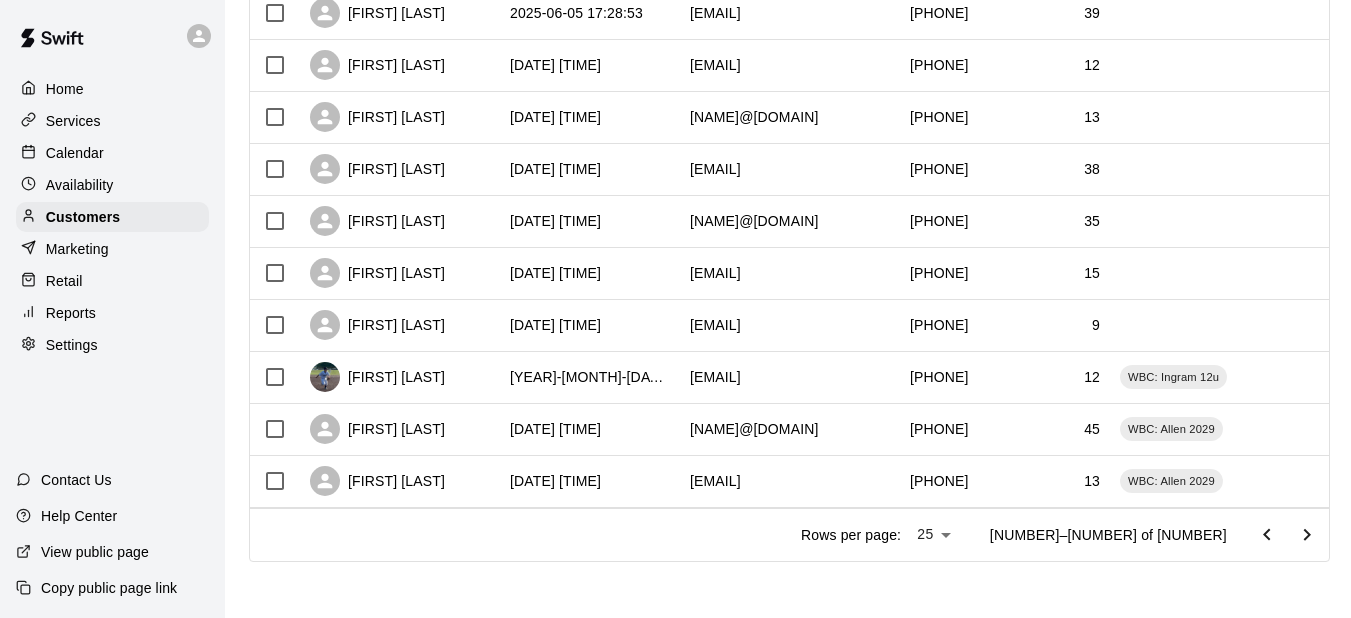 click 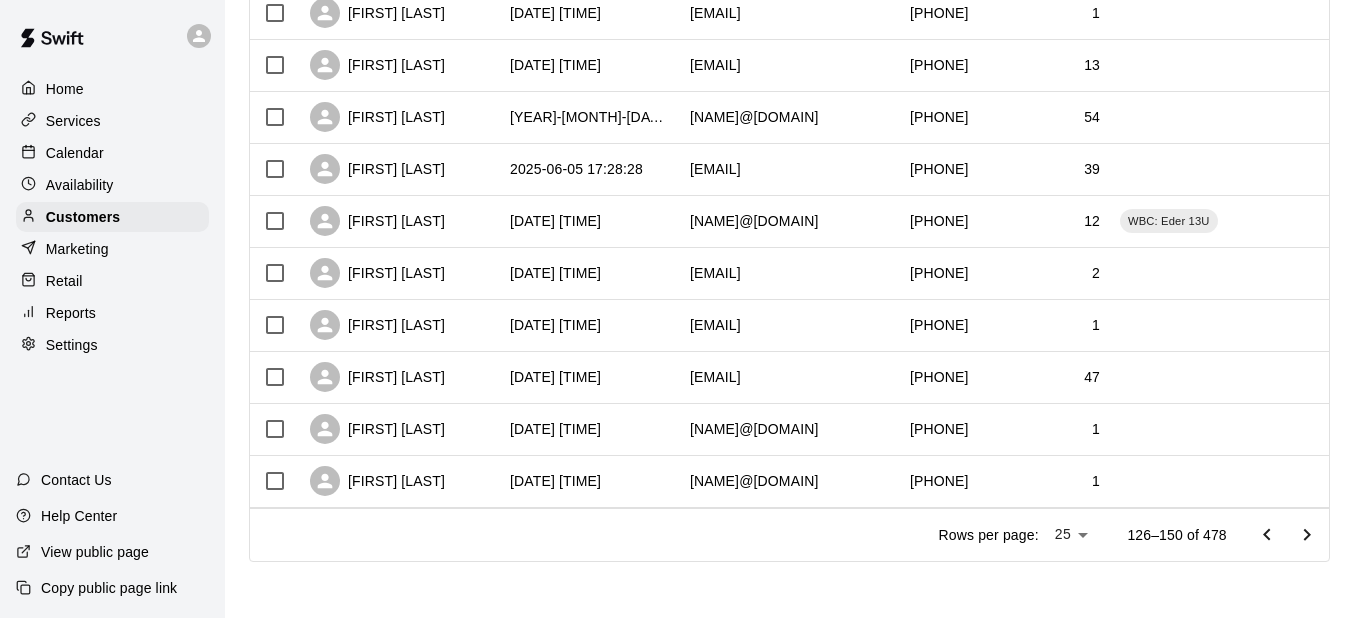 scroll, scrollTop: 1126, scrollLeft: 0, axis: vertical 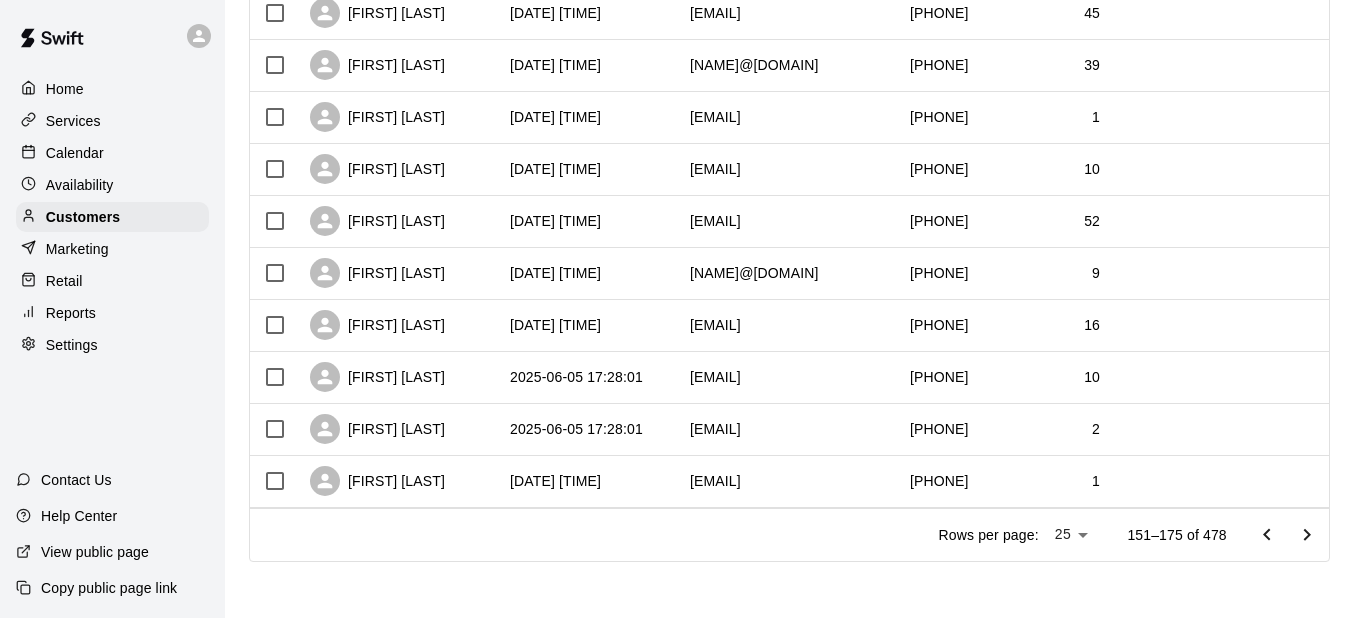 click 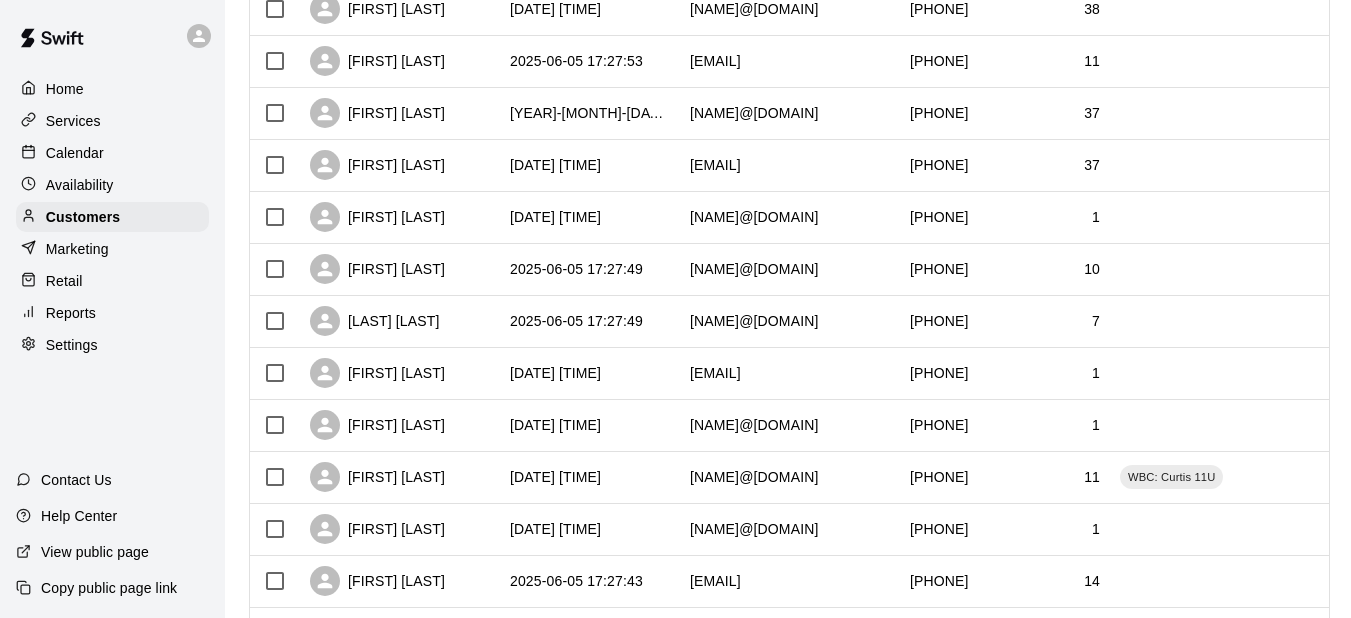 scroll, scrollTop: 626, scrollLeft: 0, axis: vertical 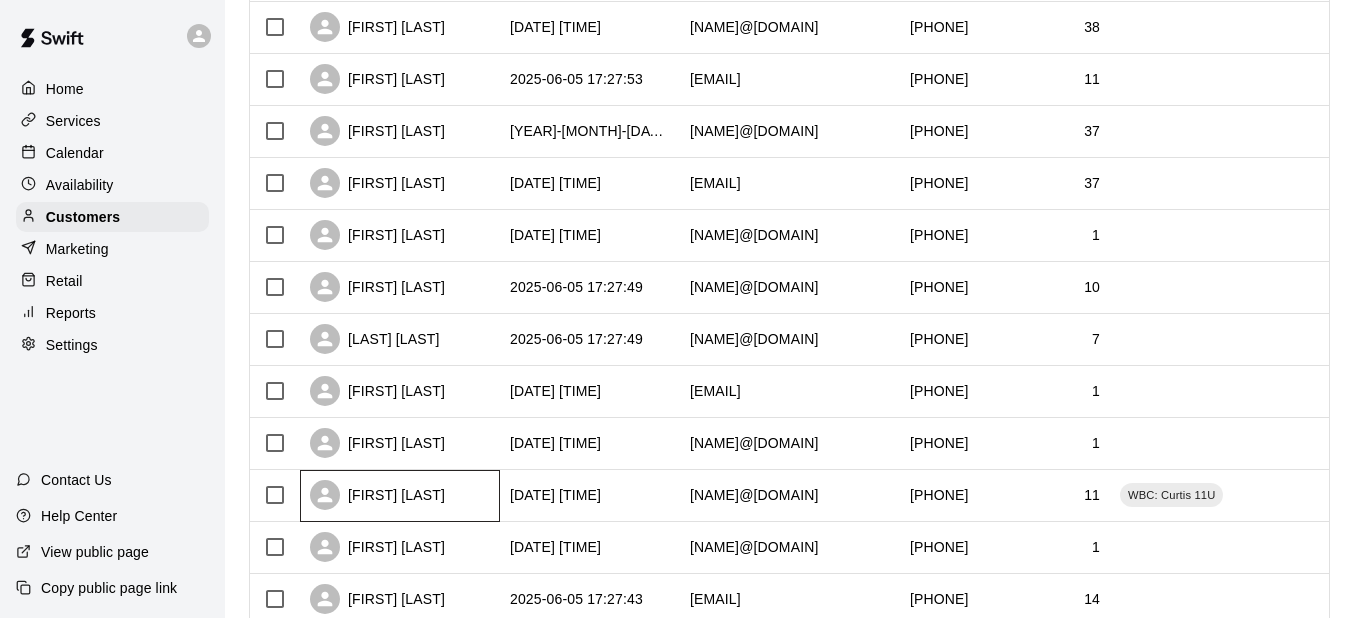 click on "[FIRST] [LAST]" at bounding box center (377, 495) 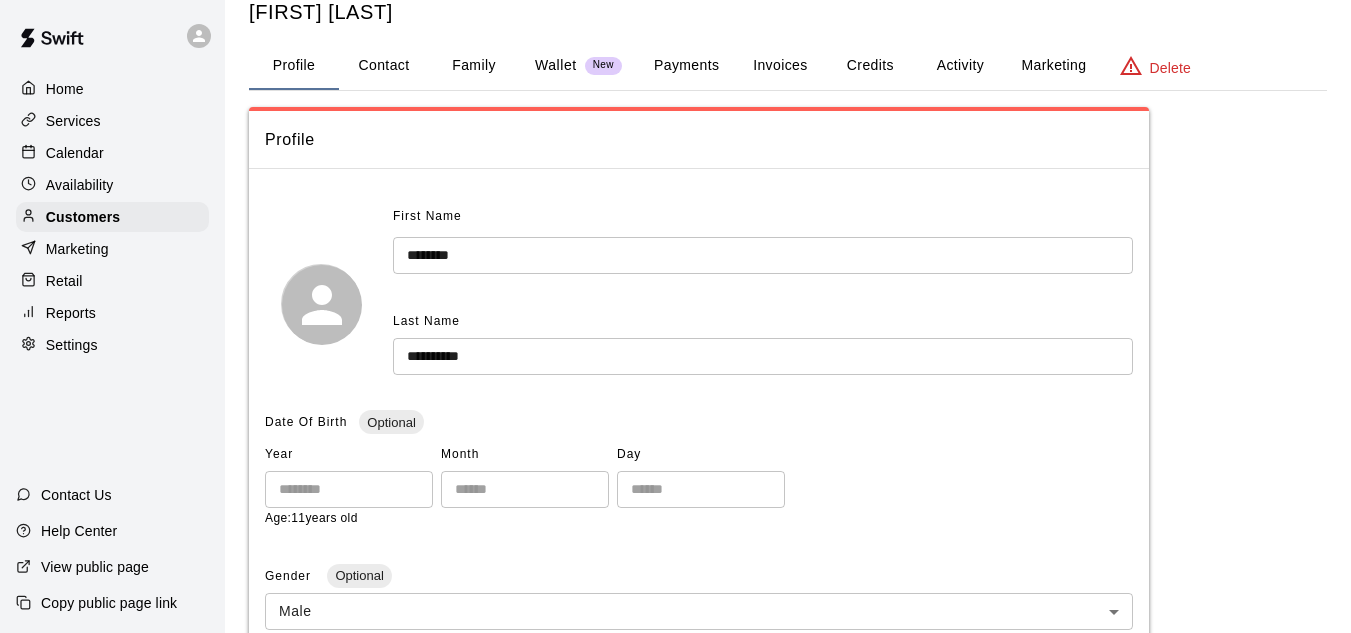 scroll, scrollTop: 0, scrollLeft: 0, axis: both 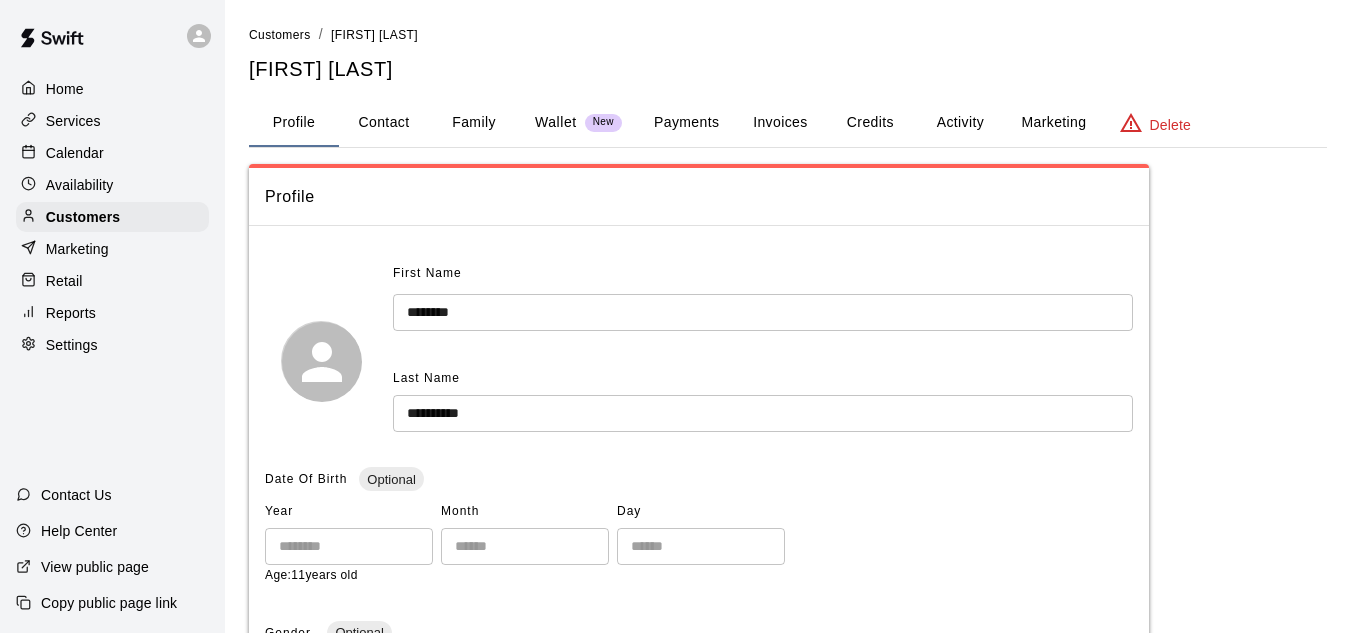 click on "Payments" at bounding box center (686, 123) 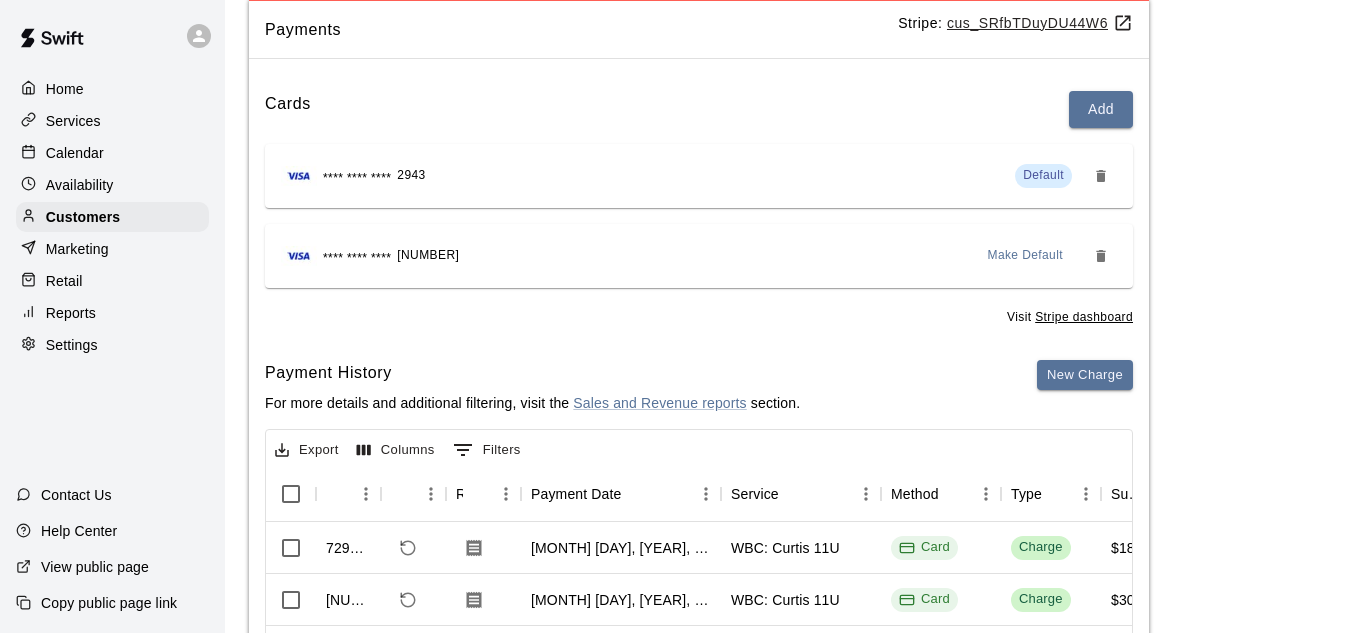 scroll, scrollTop: 400, scrollLeft: 0, axis: vertical 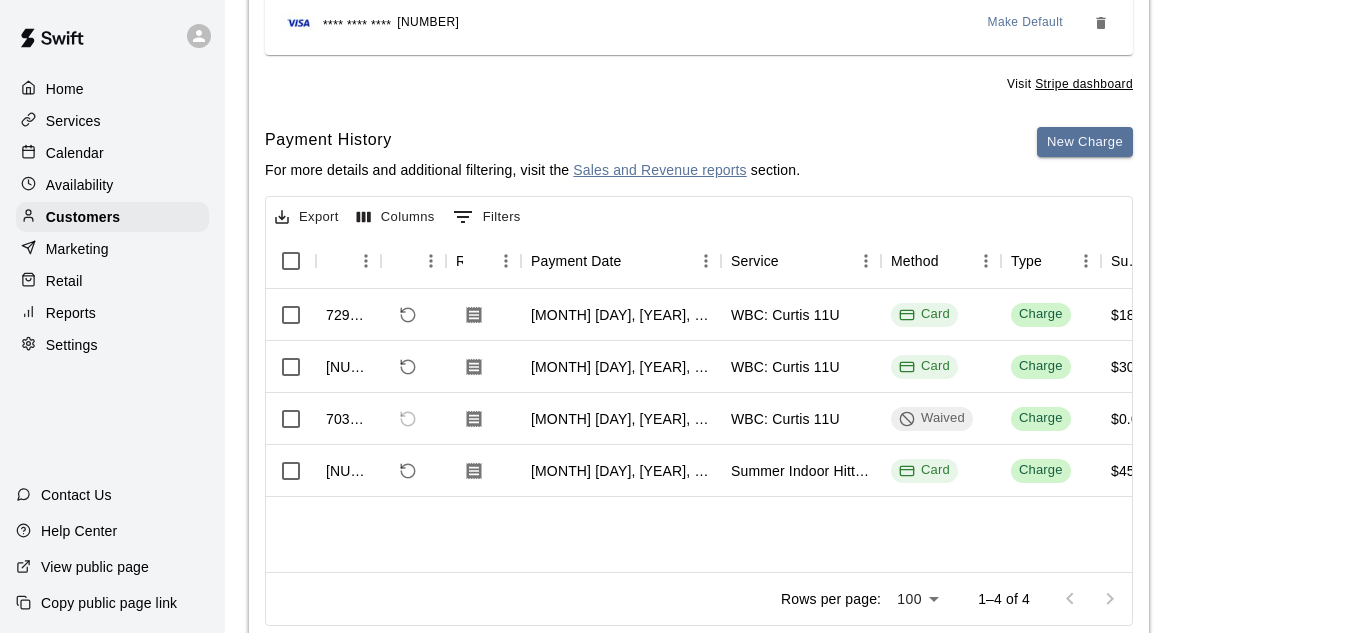 click on "Sales and Revenue reports" at bounding box center [659, 170] 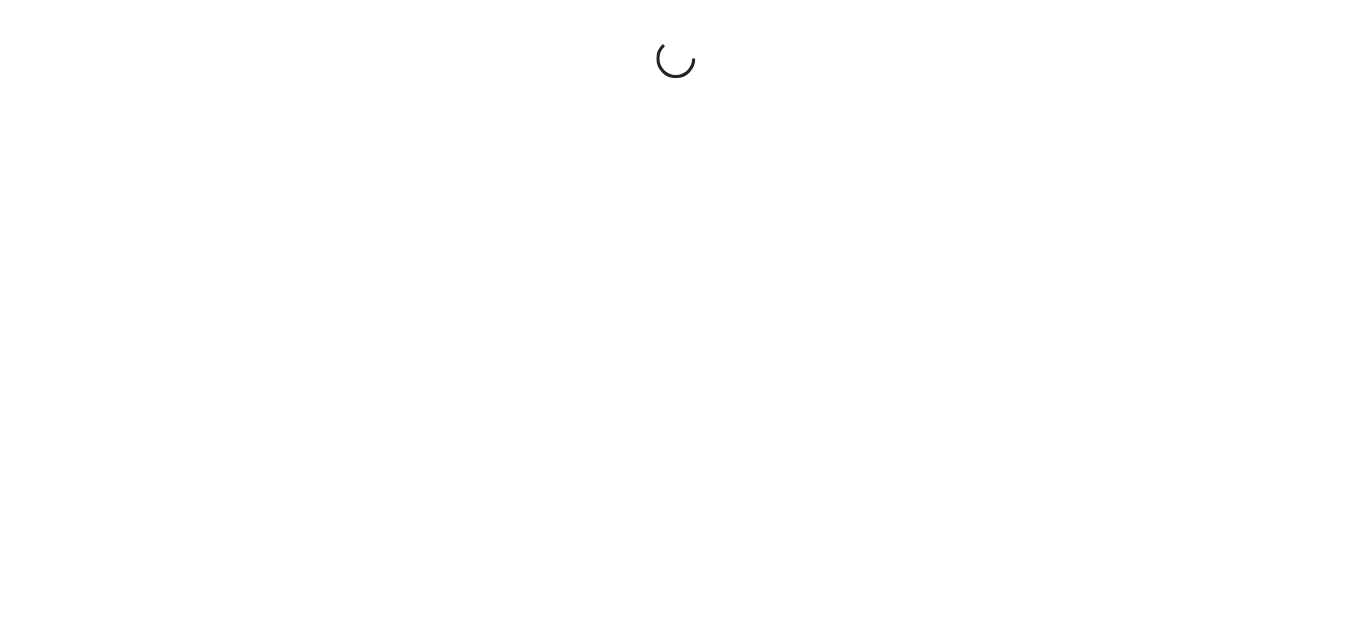 scroll, scrollTop: 0, scrollLeft: 0, axis: both 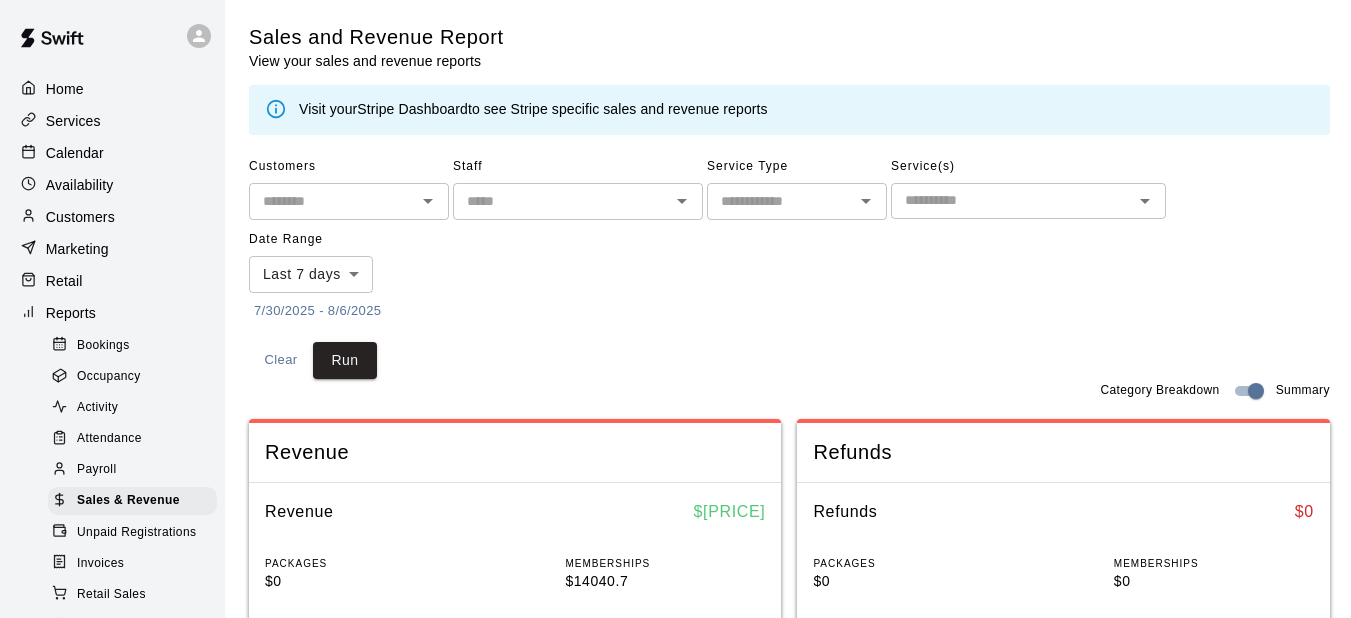 click 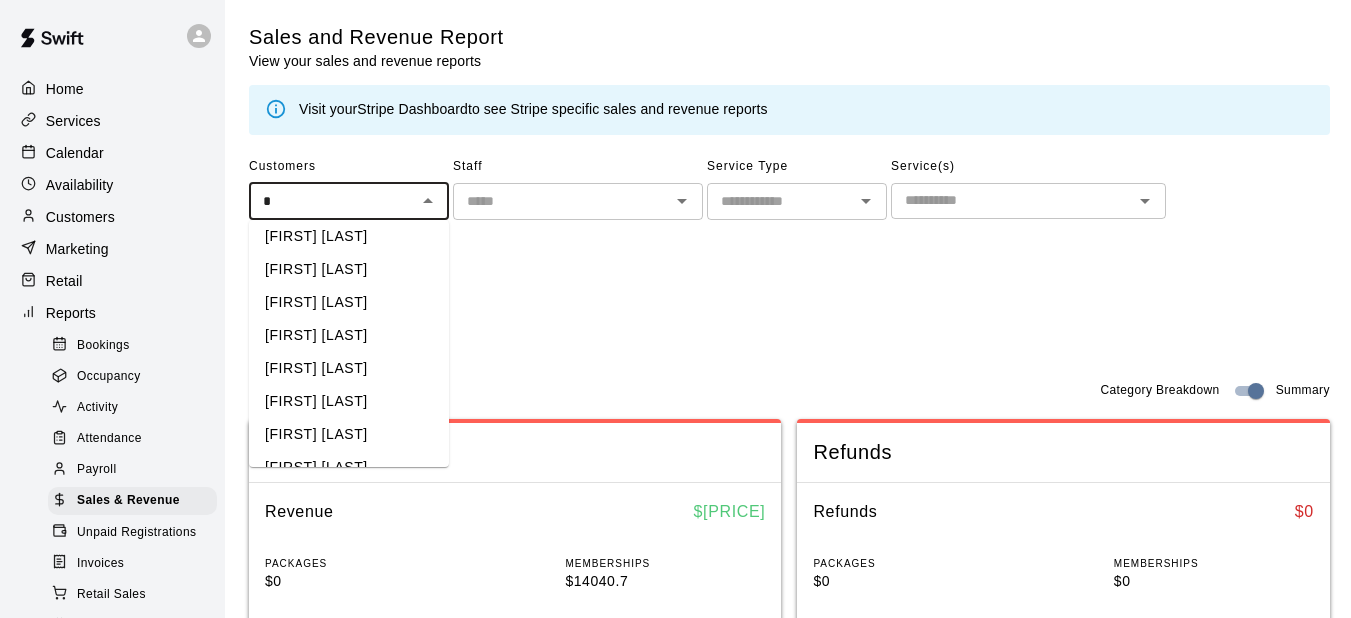 scroll, scrollTop: 0, scrollLeft: 0, axis: both 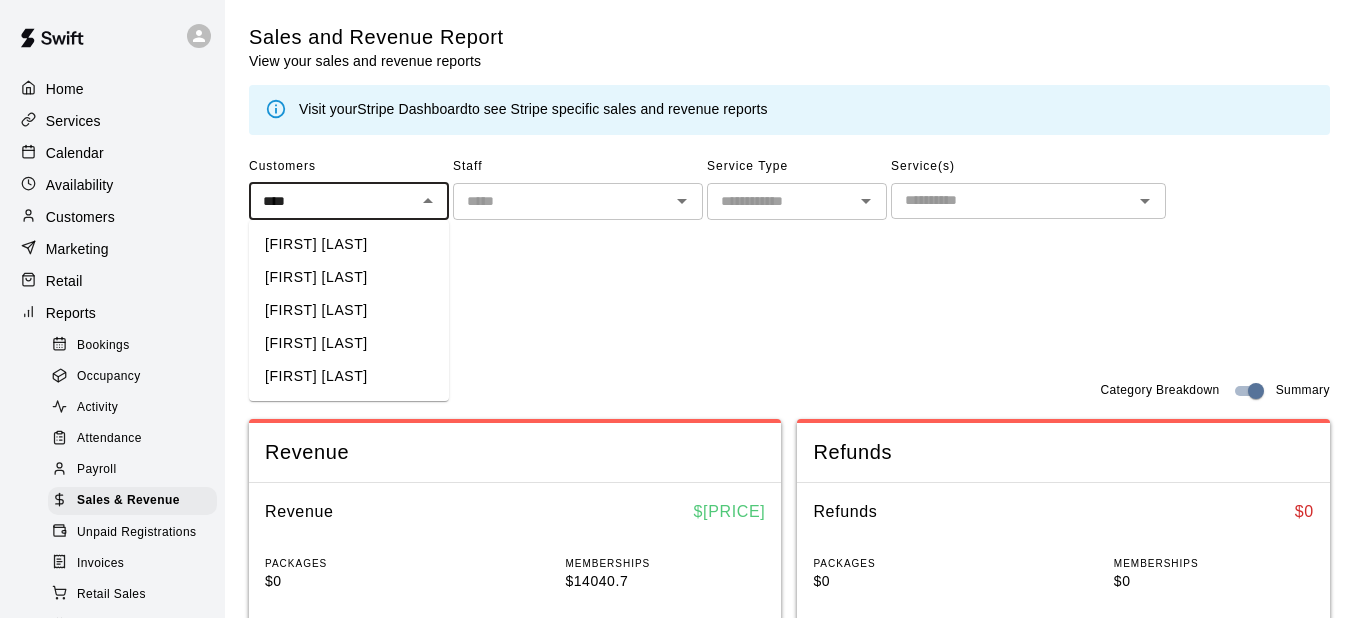 click on "[FIRST] [LAST]" at bounding box center (349, 277) 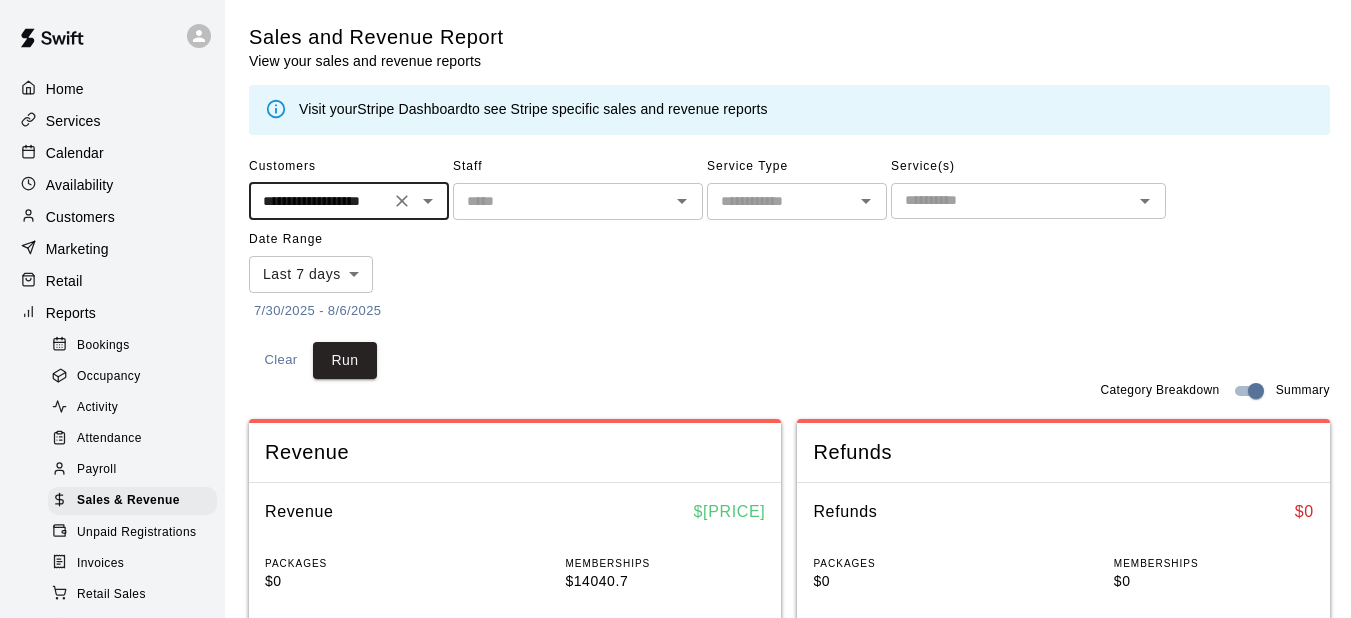 click 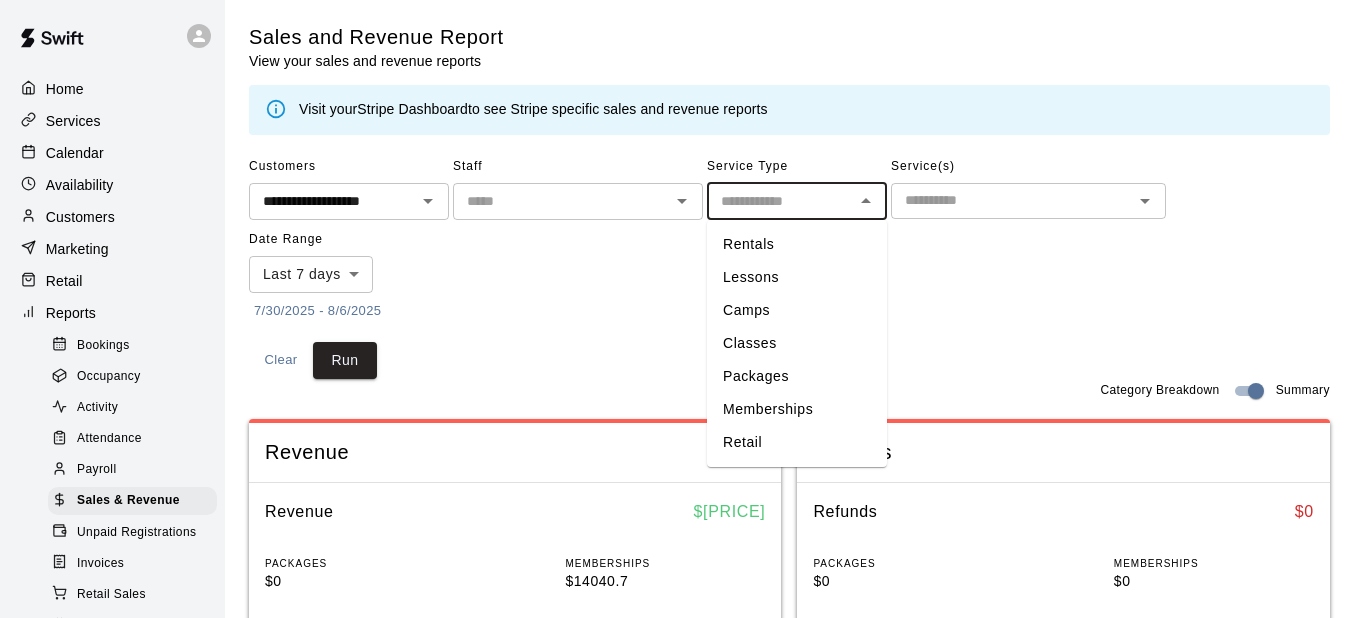 click 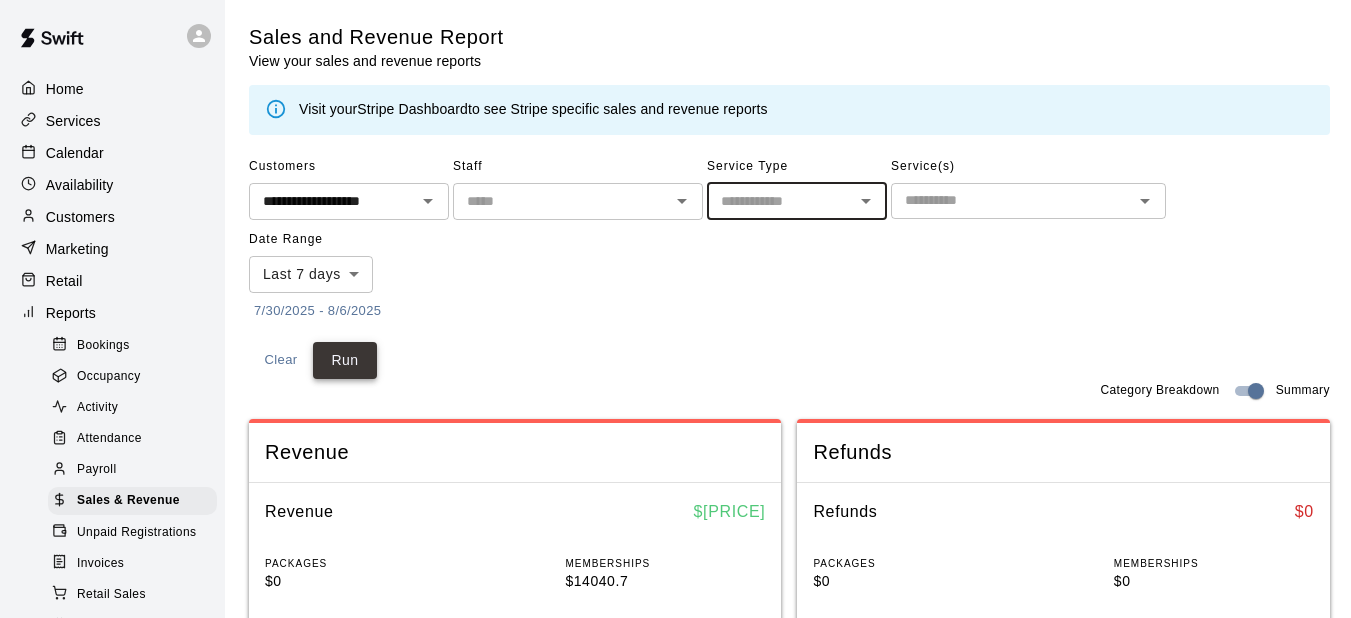 click on "Run" at bounding box center (345, 360) 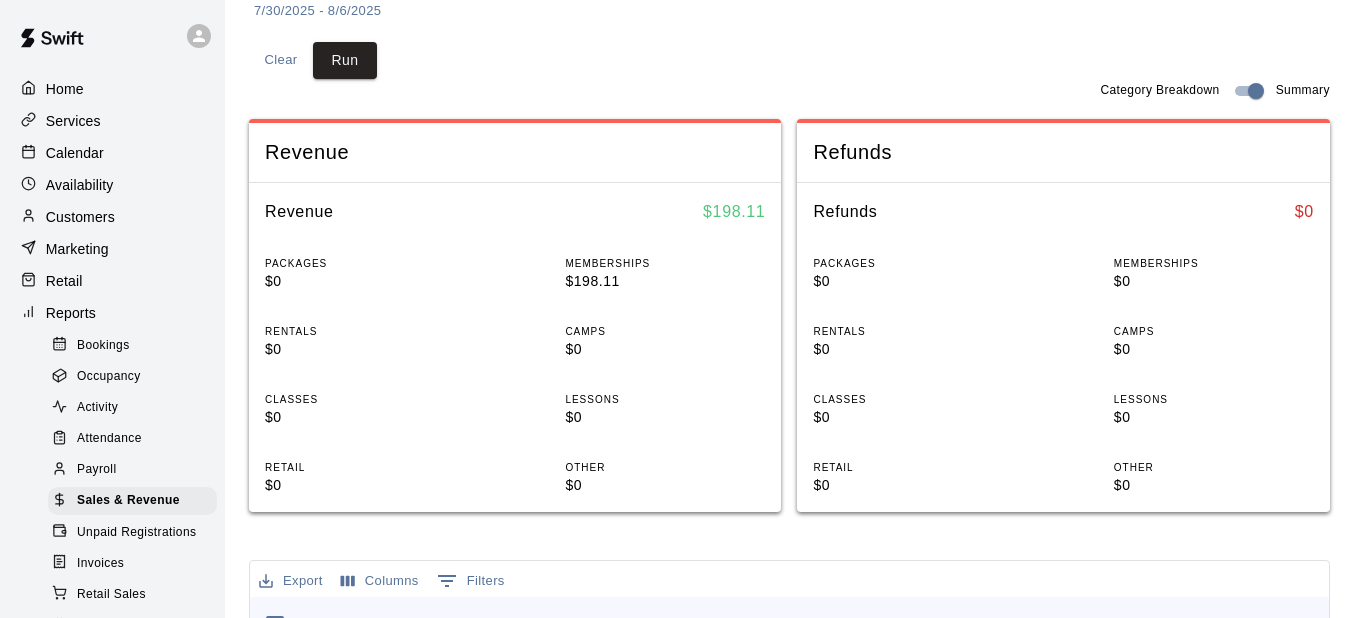 scroll, scrollTop: 0, scrollLeft: 0, axis: both 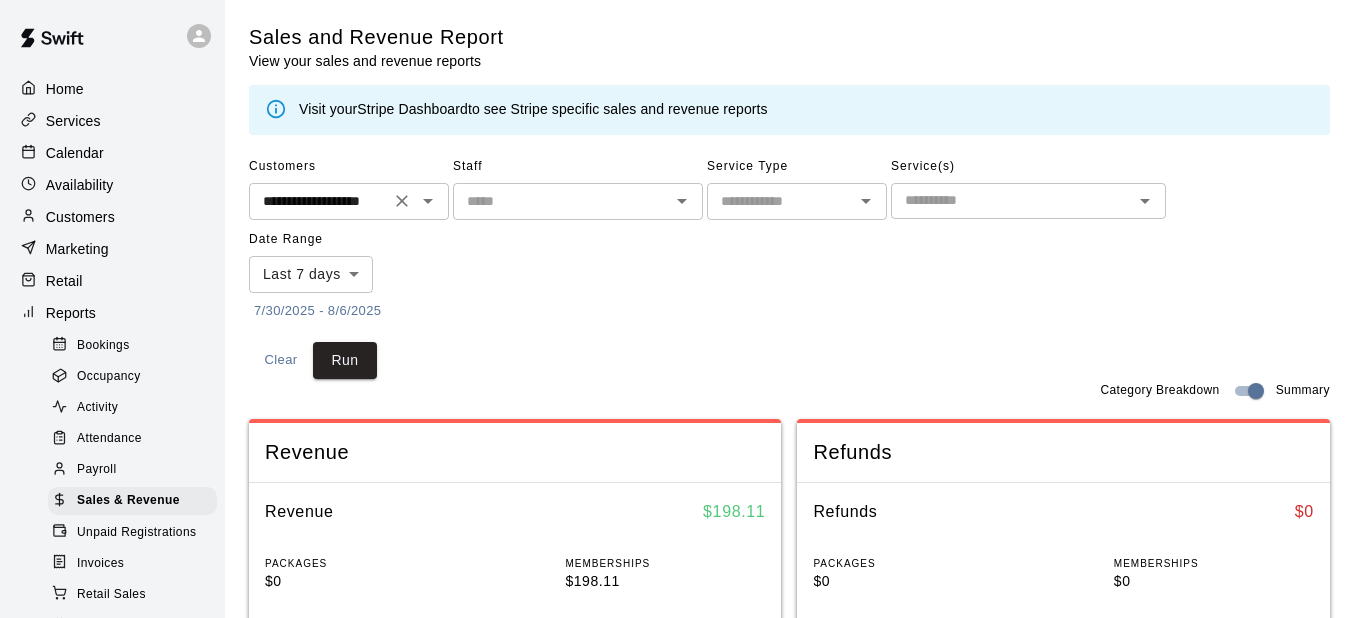click 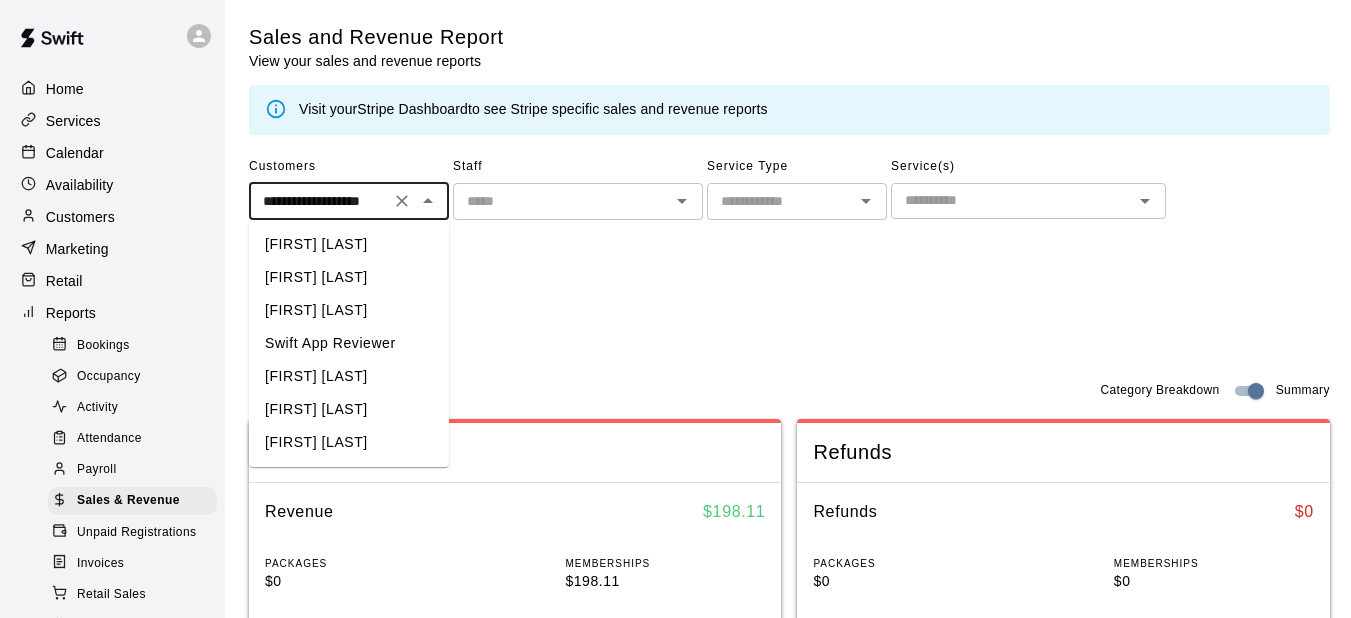 scroll, scrollTop: 0, scrollLeft: 13, axis: horizontal 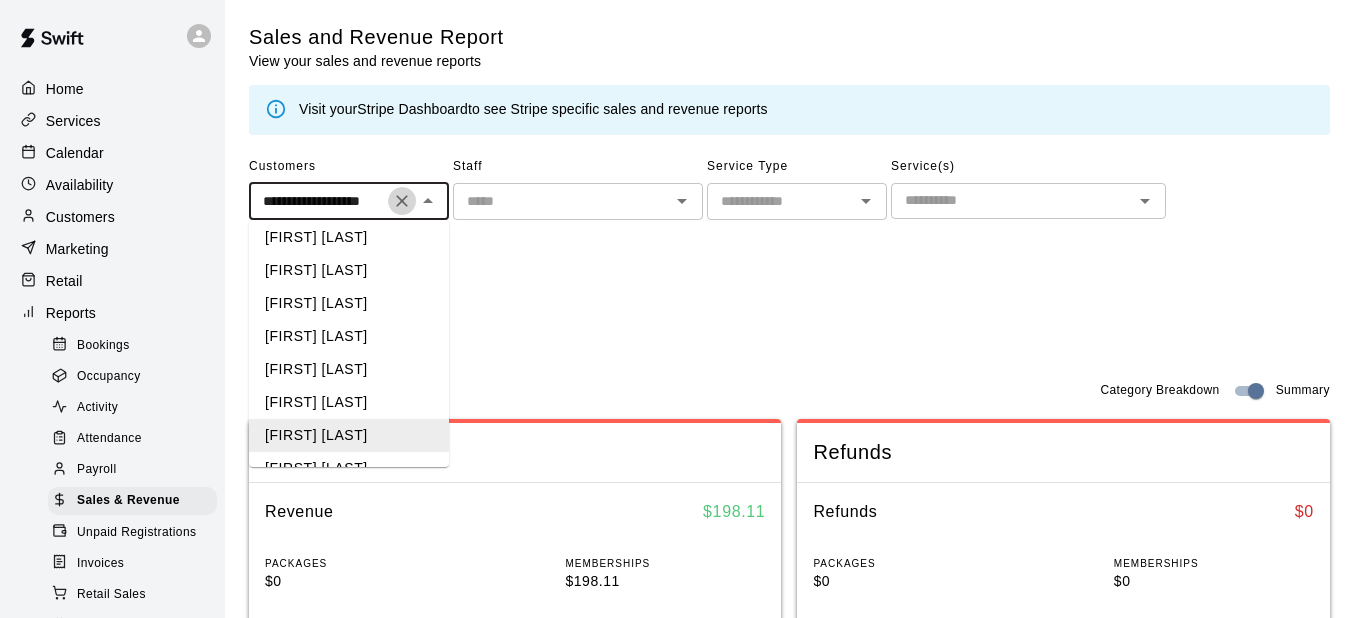 click 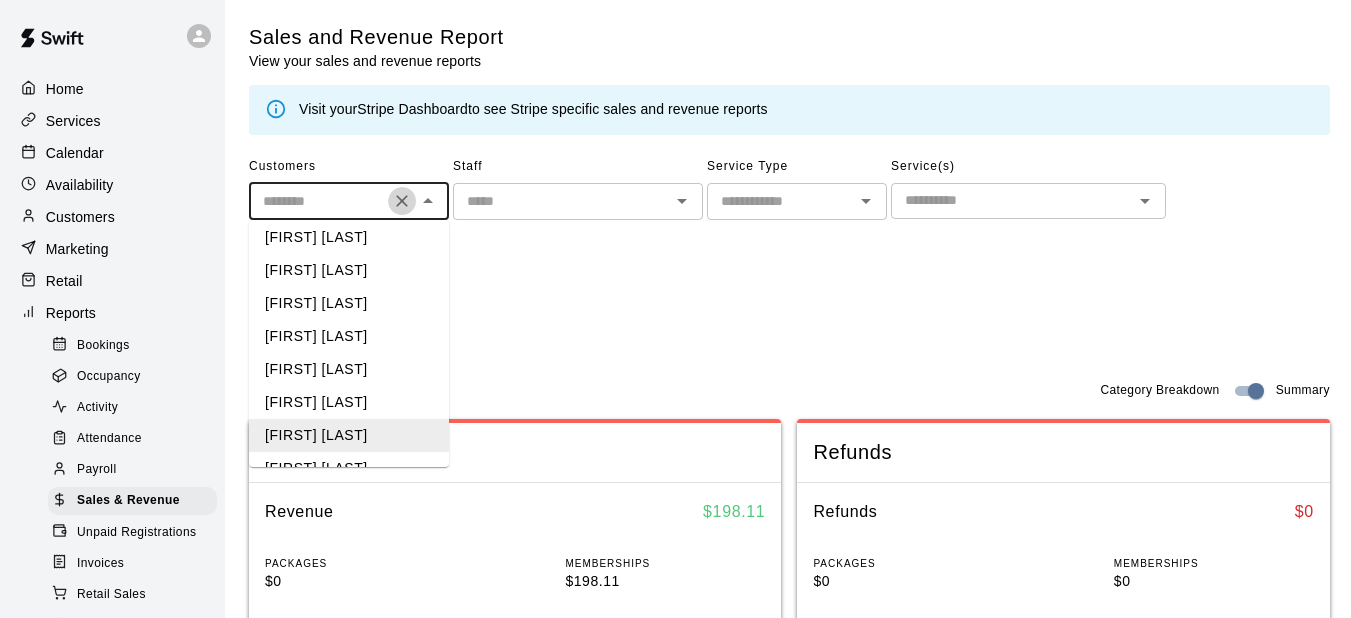 scroll, scrollTop: 0, scrollLeft: 0, axis: both 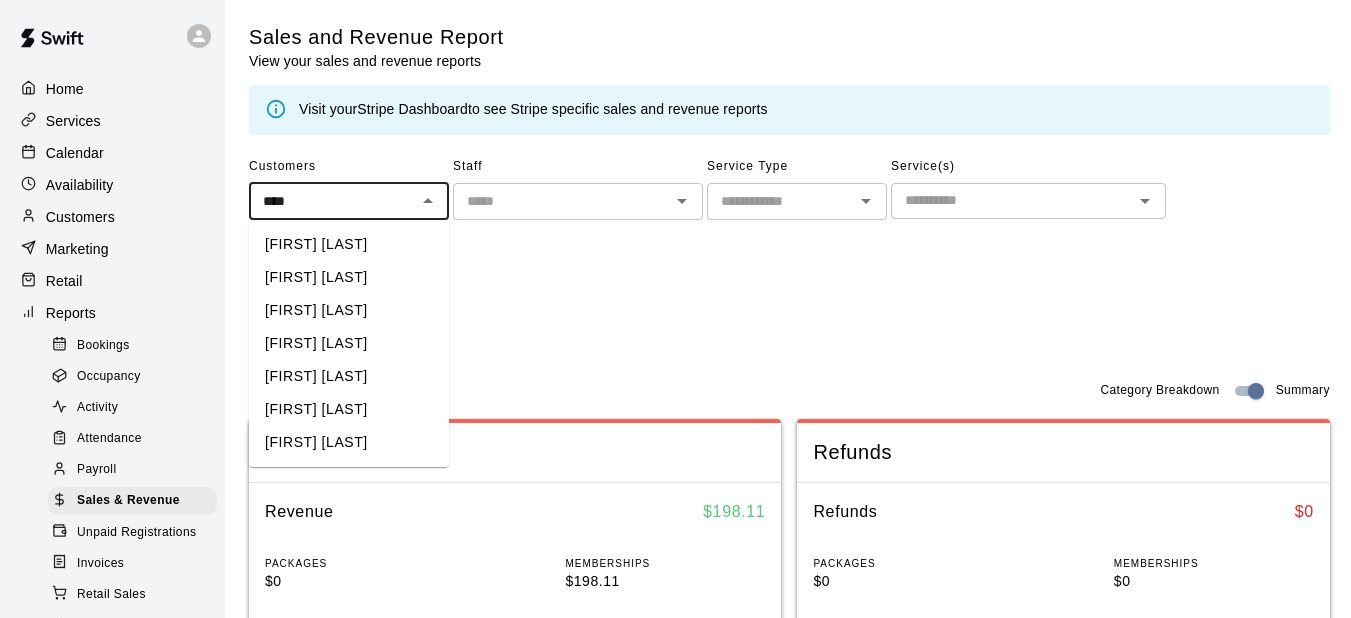 click on "[FIRST] [LAST]" at bounding box center (349, 244) 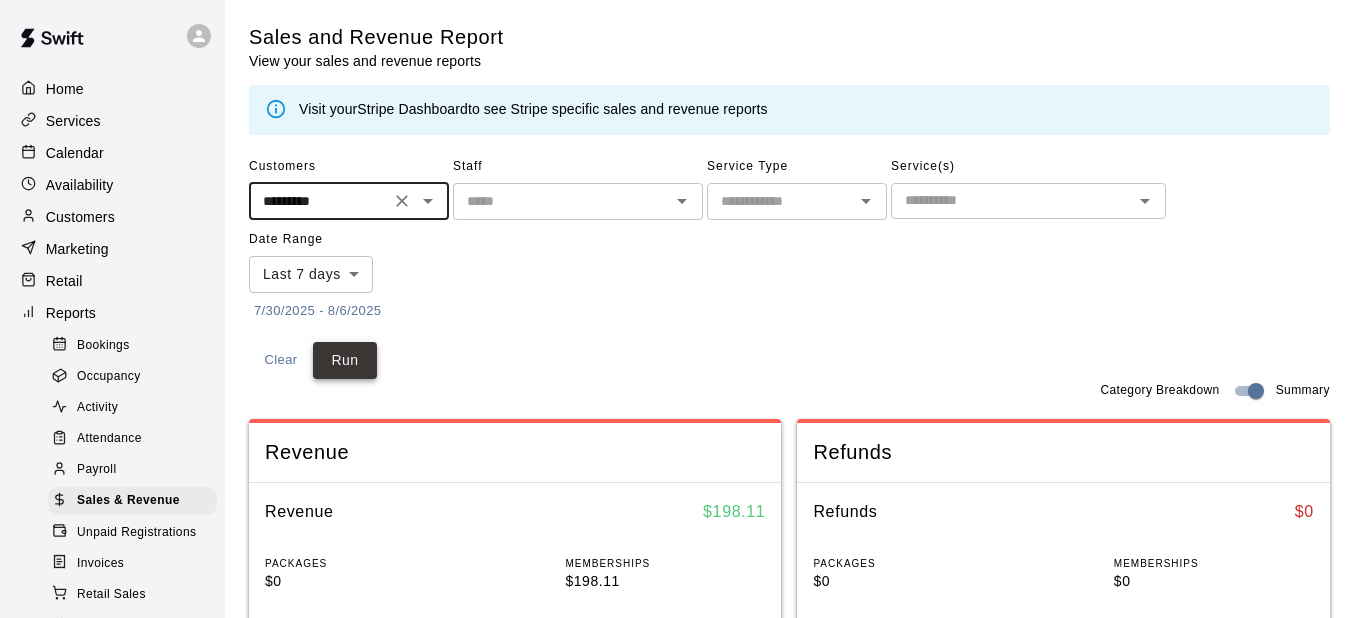 type on "*********" 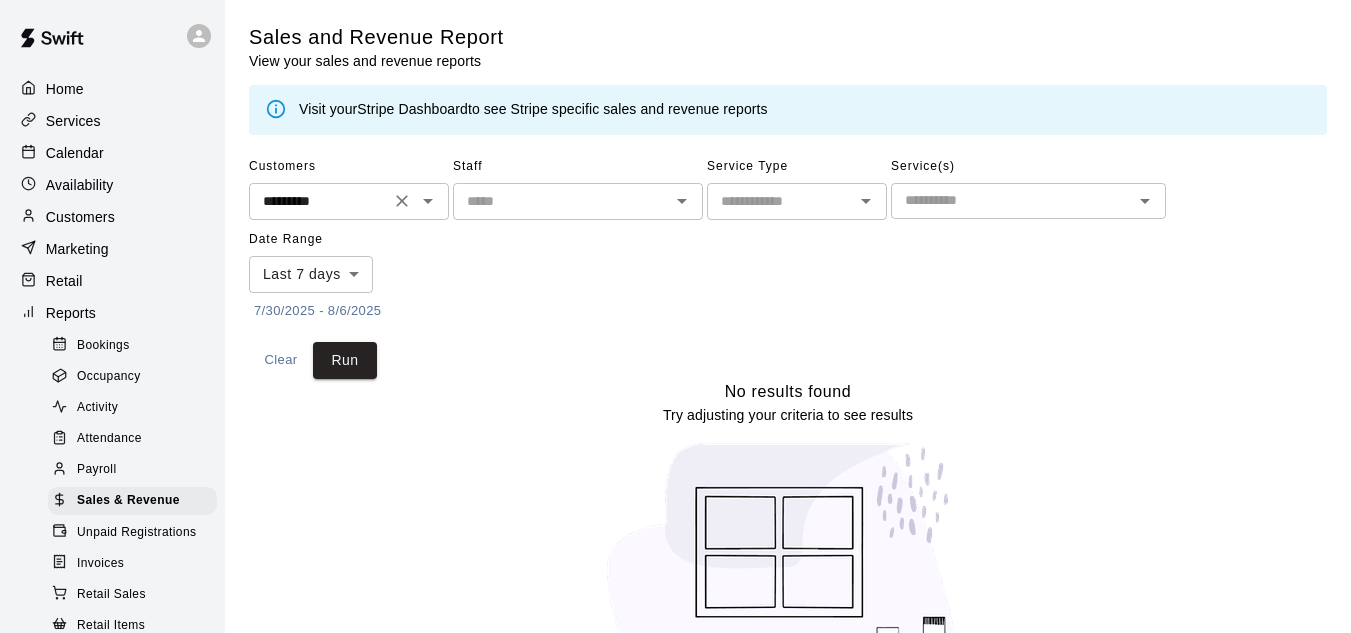 click 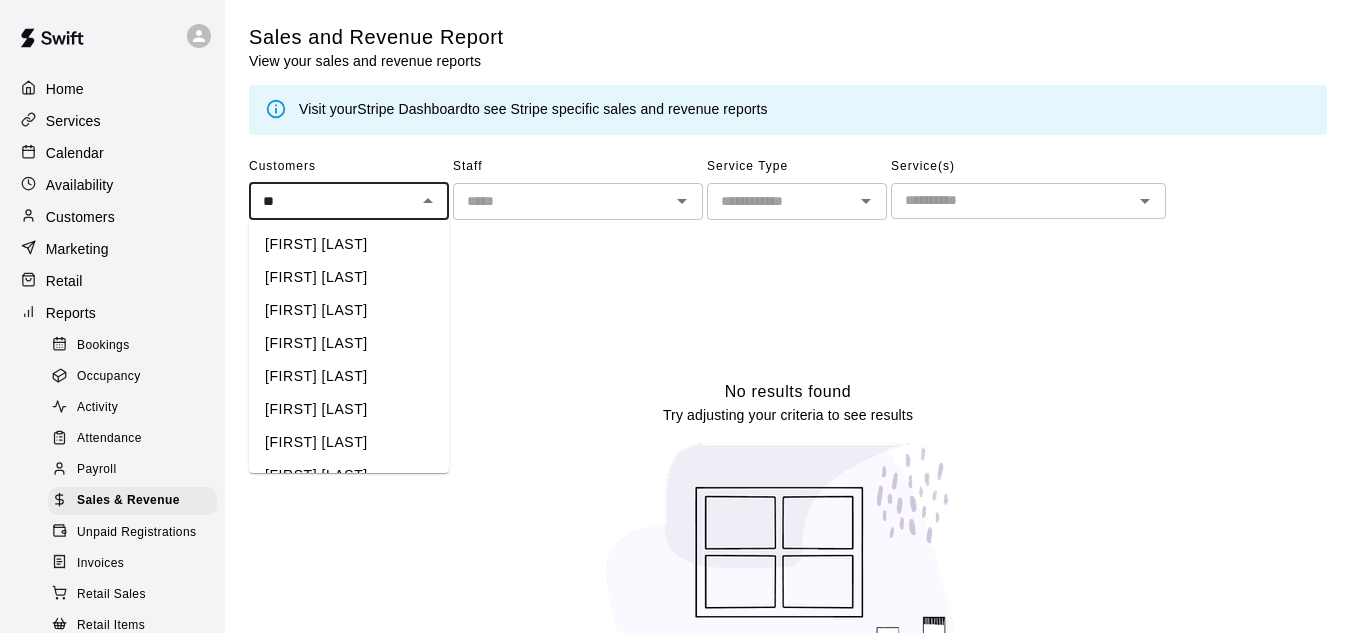 click on "[FIRST] [LAST]" at bounding box center [349, 244] 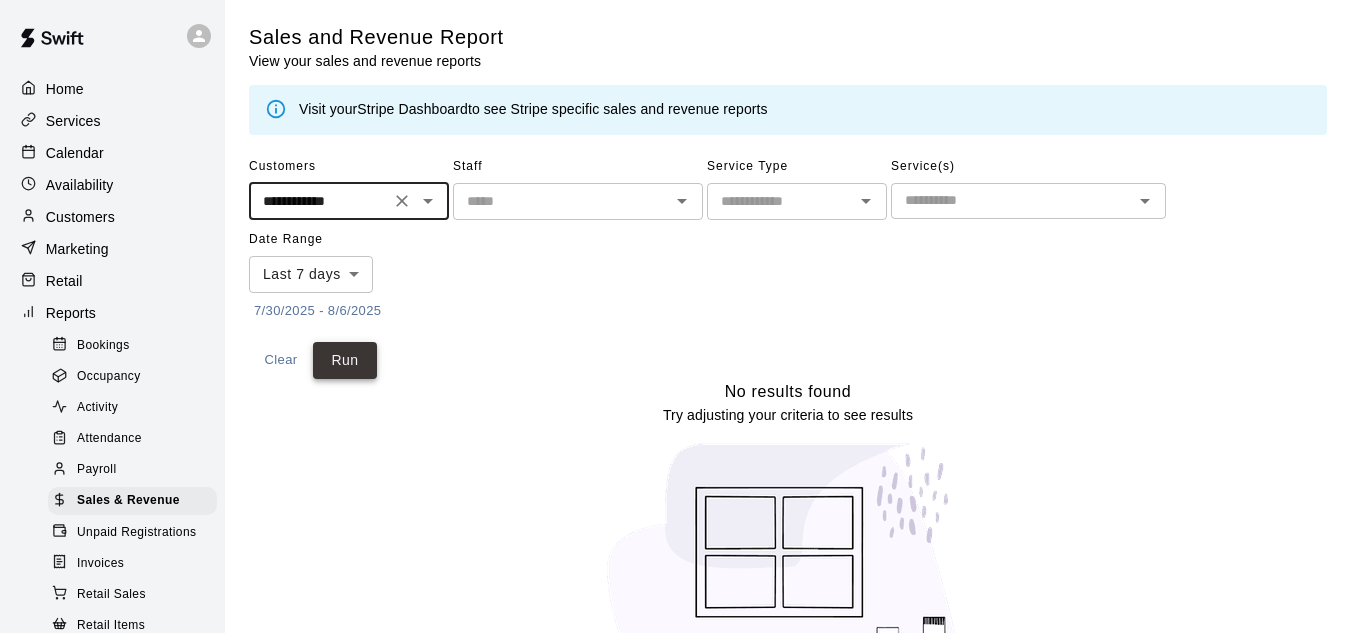 type on "**********" 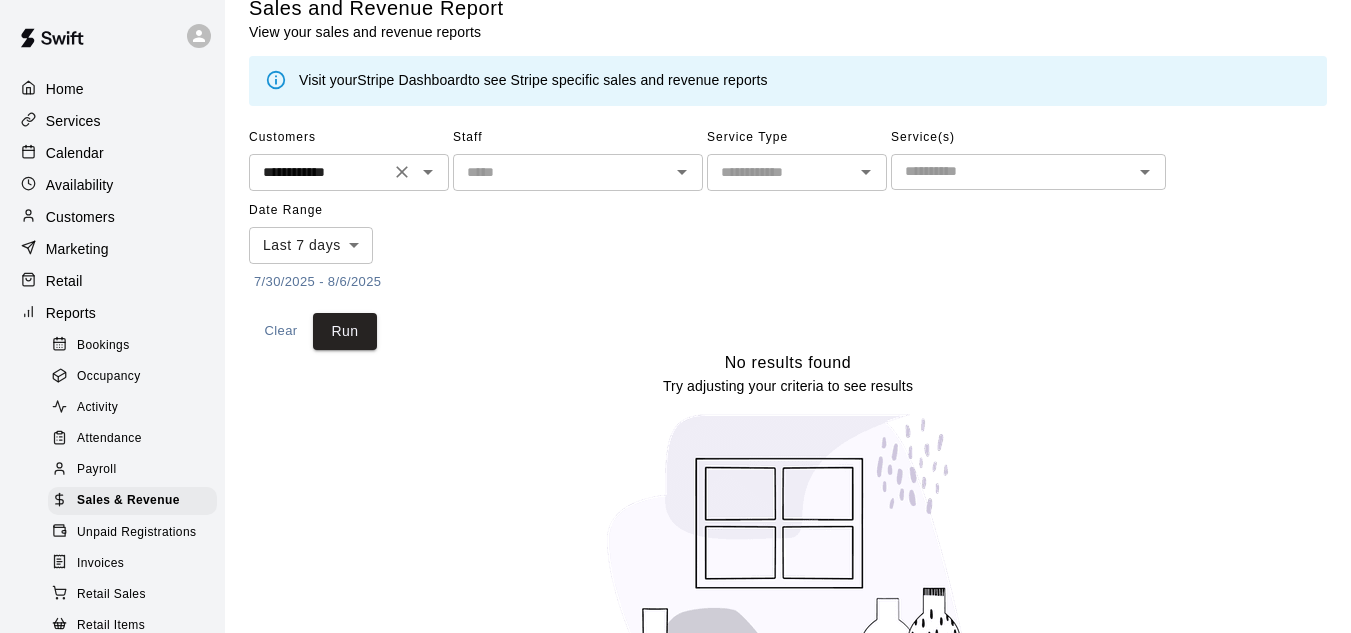 scroll, scrollTop: 0, scrollLeft: 0, axis: both 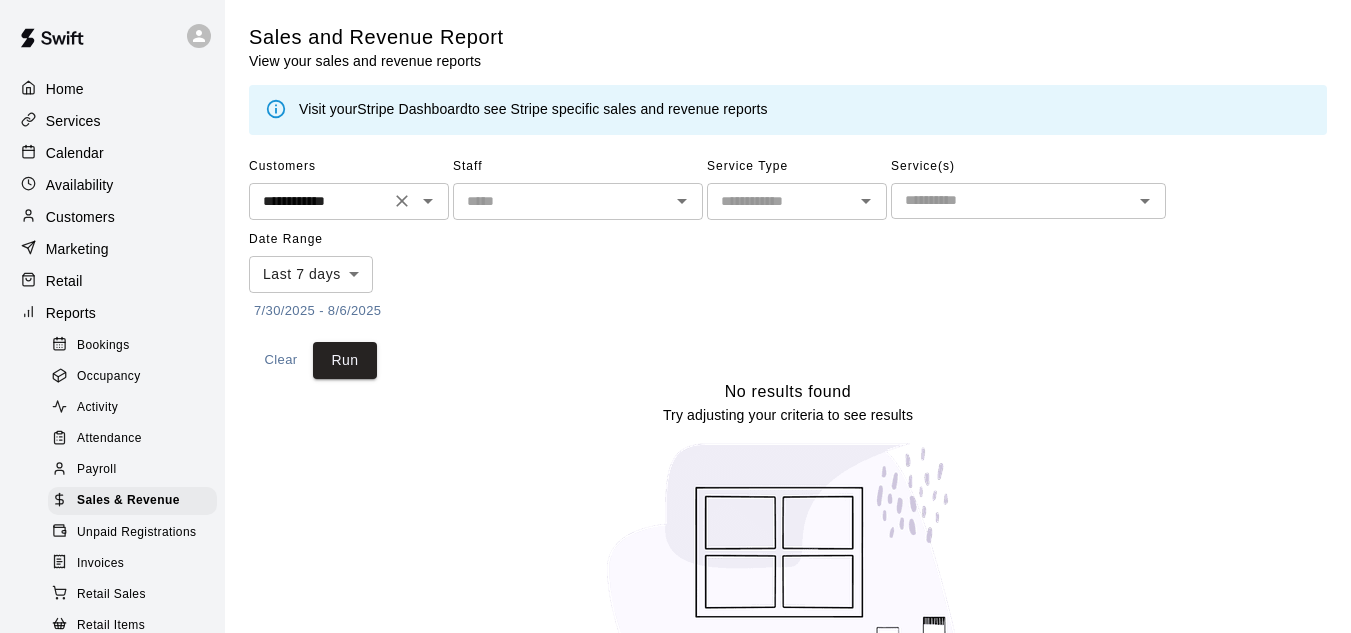 click on "Bookings" at bounding box center [103, 346] 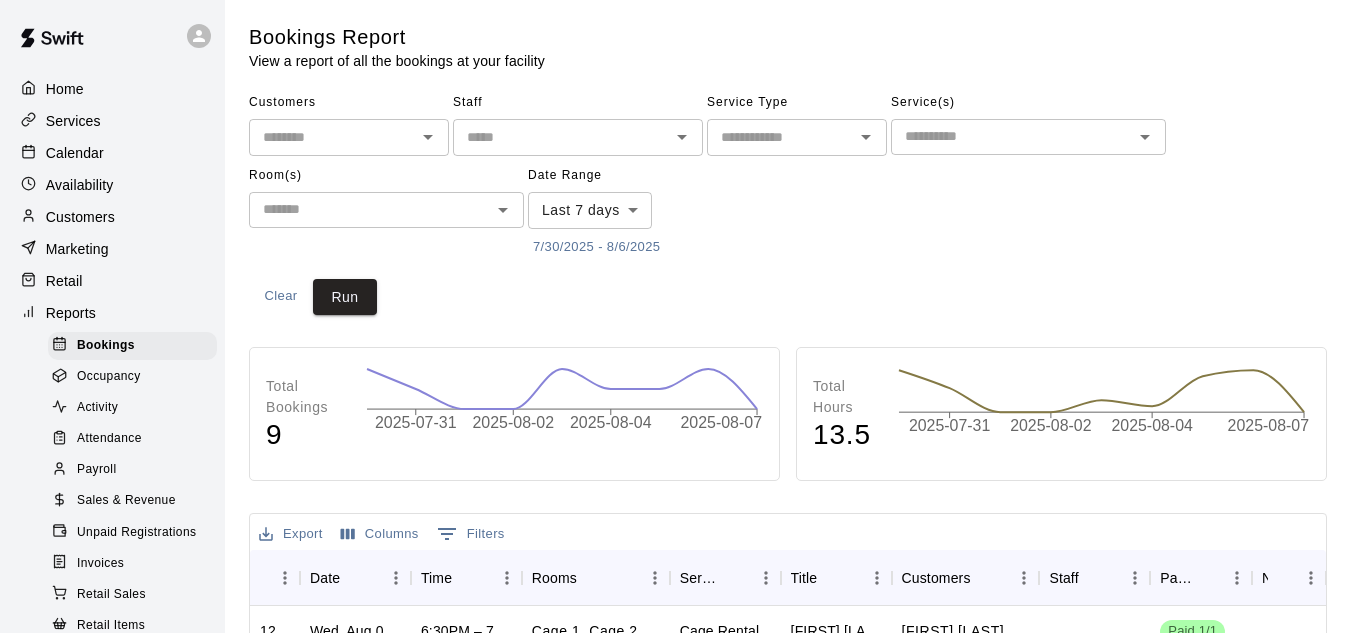 click on "Customers" at bounding box center [80, 217] 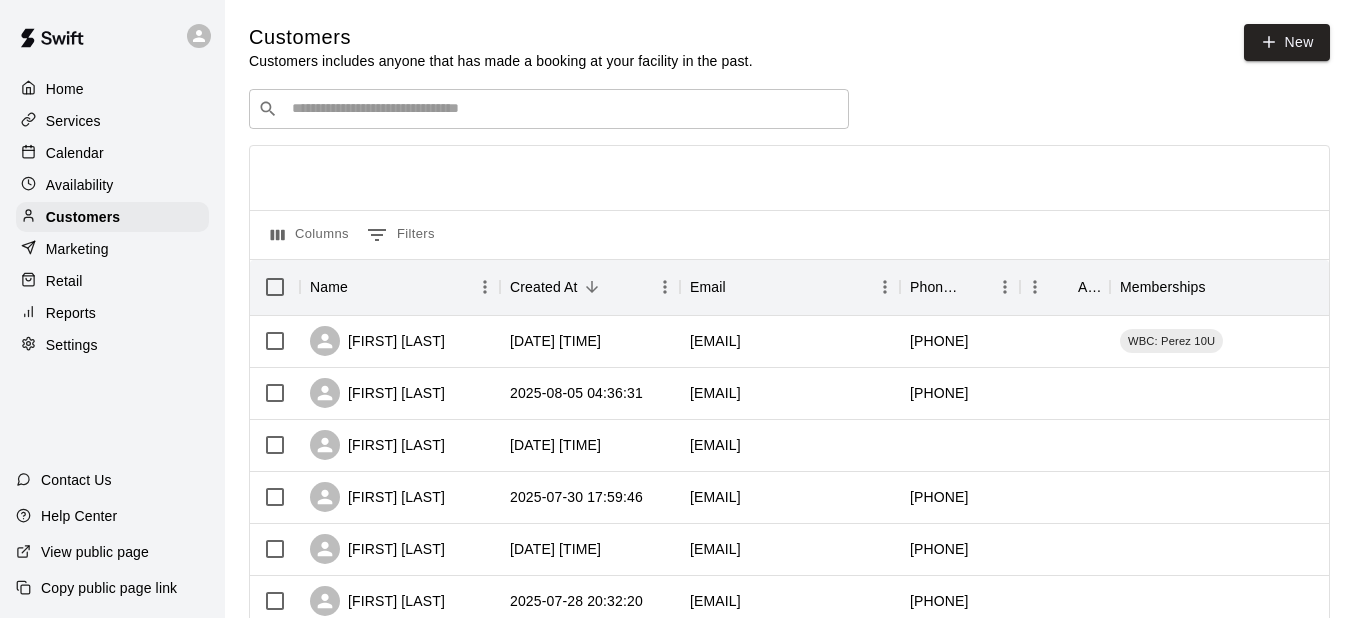 click at bounding box center (563, 109) 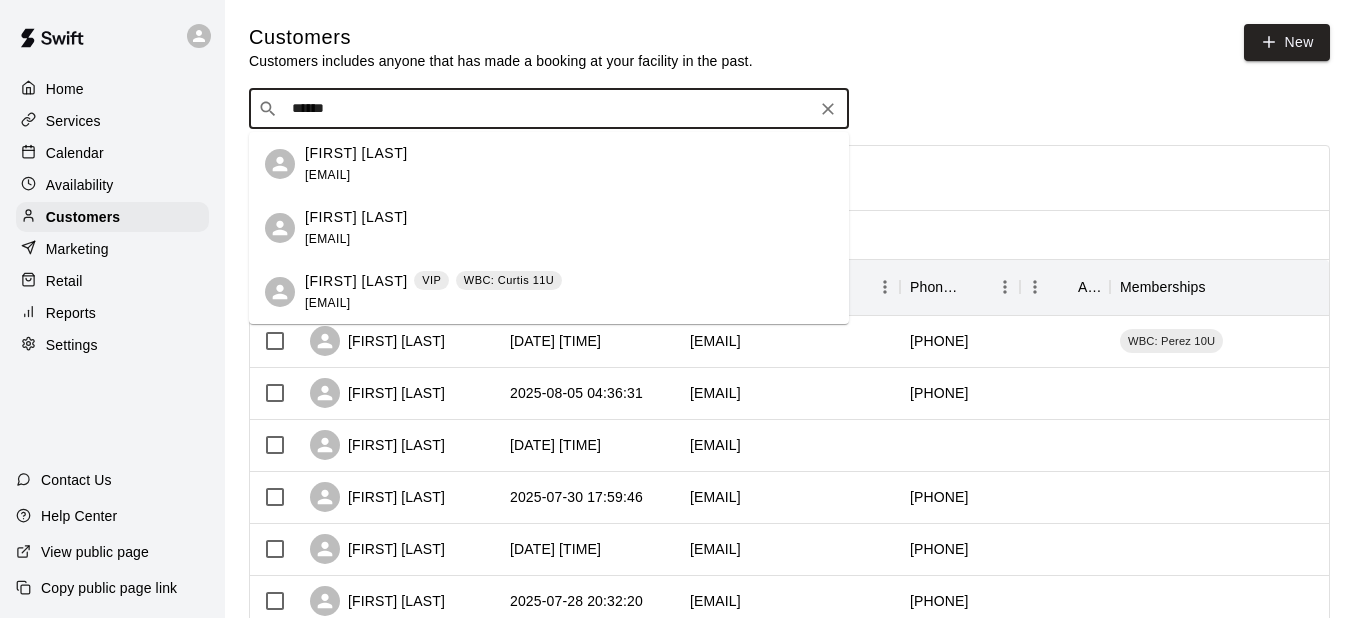 type on "*******" 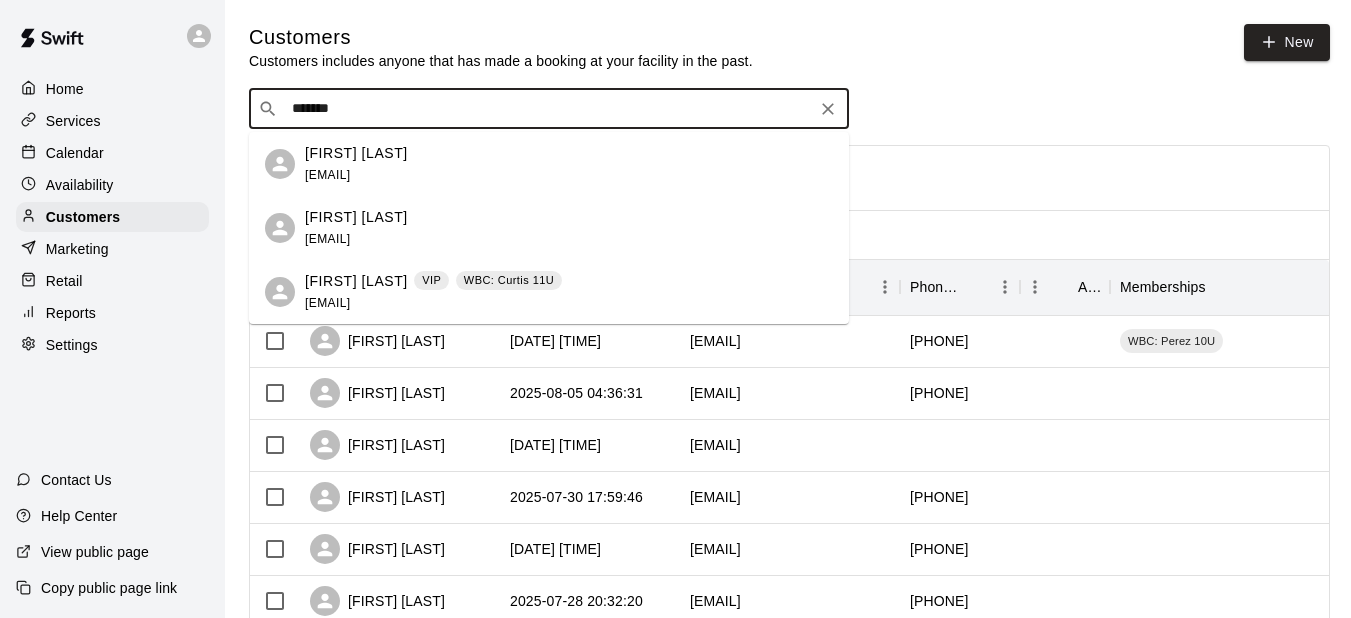 click on "[FIRST] [LAST]" at bounding box center (356, 281) 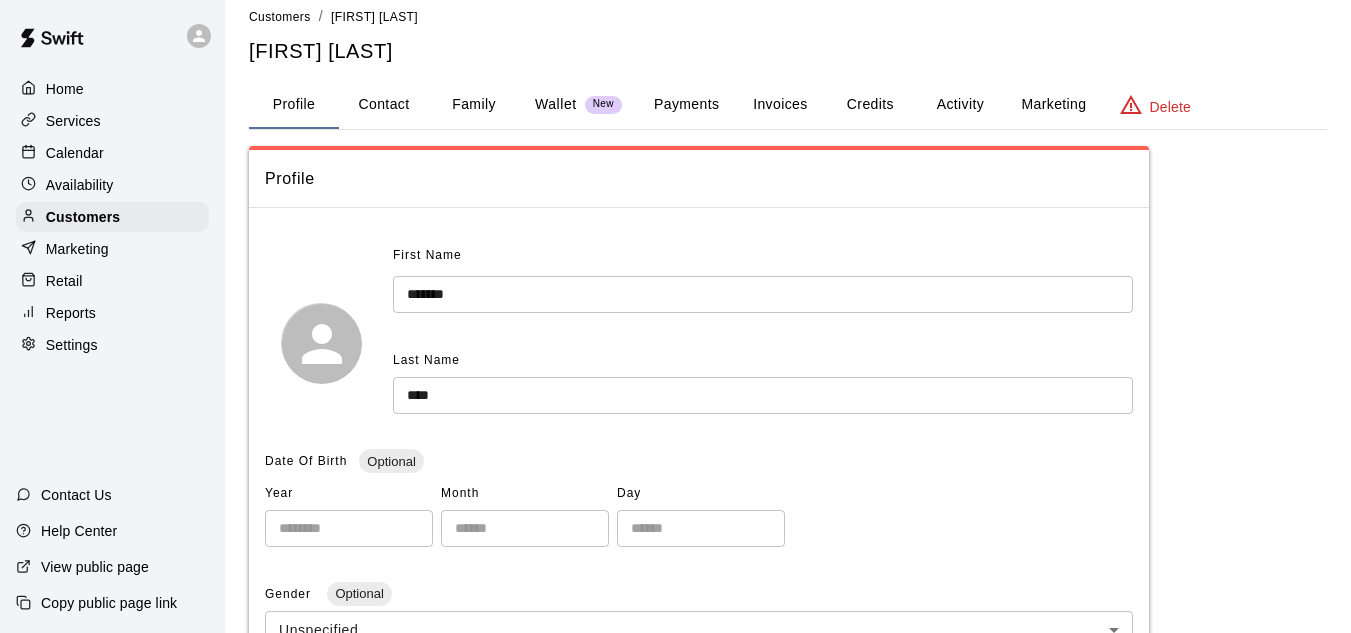 scroll, scrollTop: 0, scrollLeft: 0, axis: both 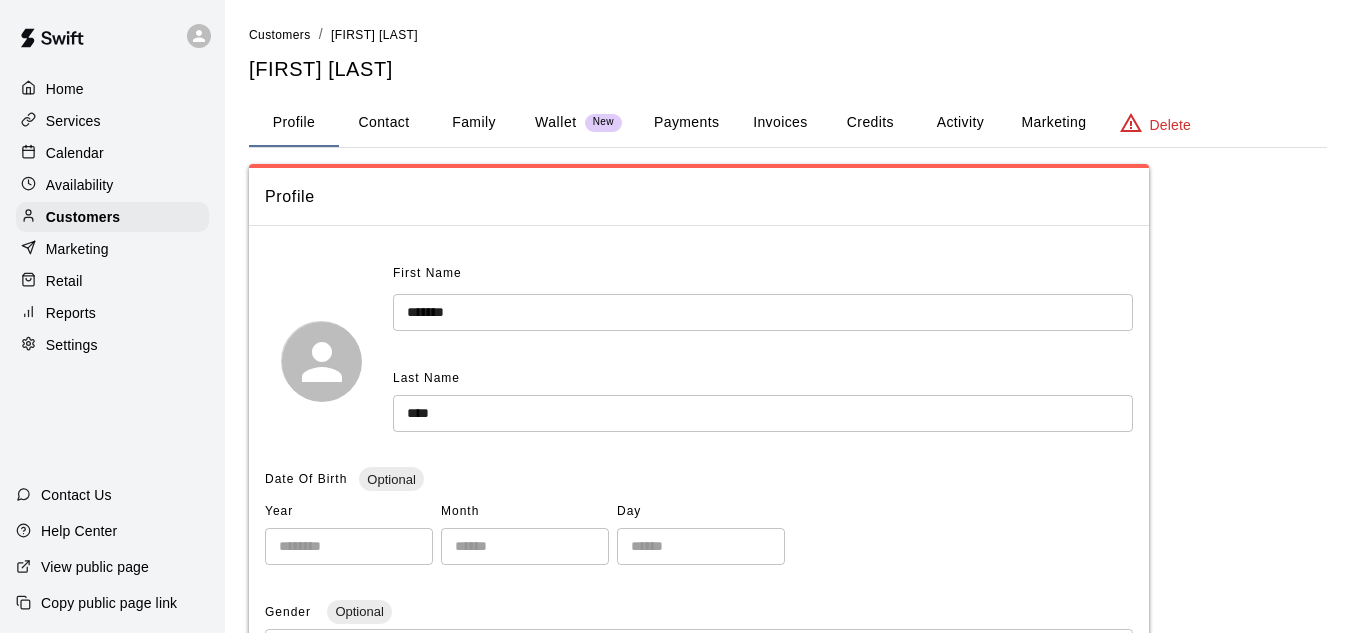 click on "Family" at bounding box center (474, 123) 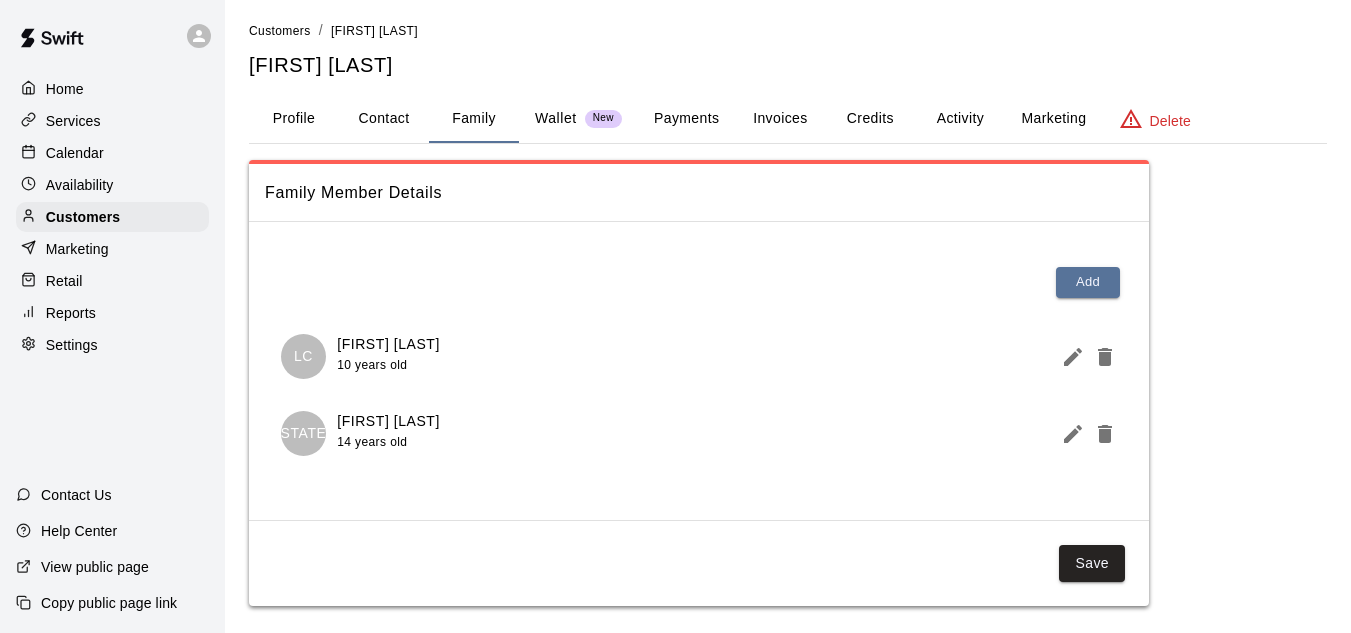 scroll, scrollTop: 0, scrollLeft: 0, axis: both 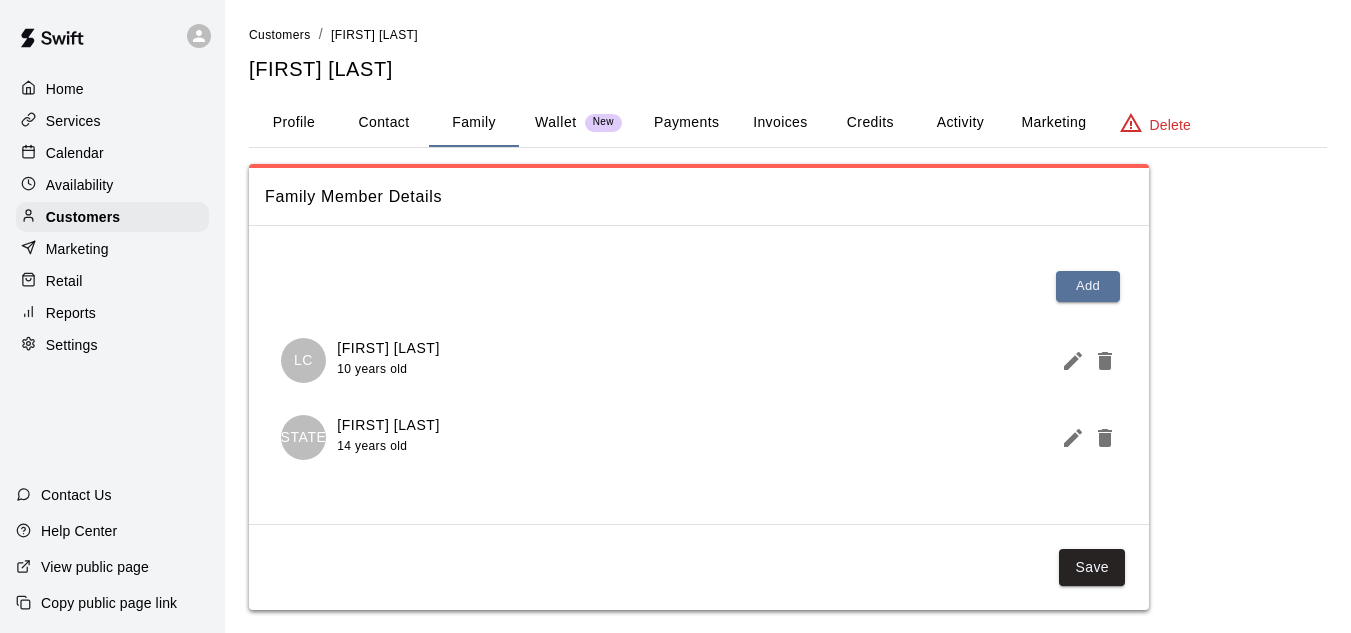 click on "Payments" at bounding box center (686, 123) 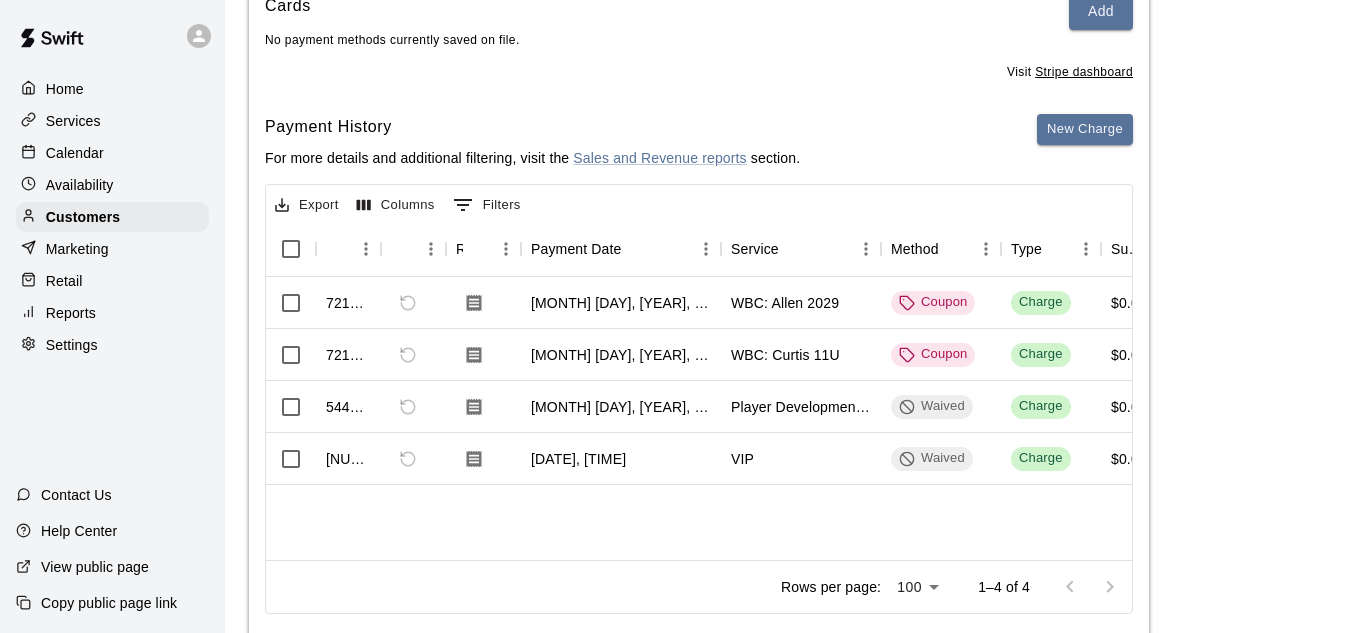 scroll, scrollTop: 300, scrollLeft: 0, axis: vertical 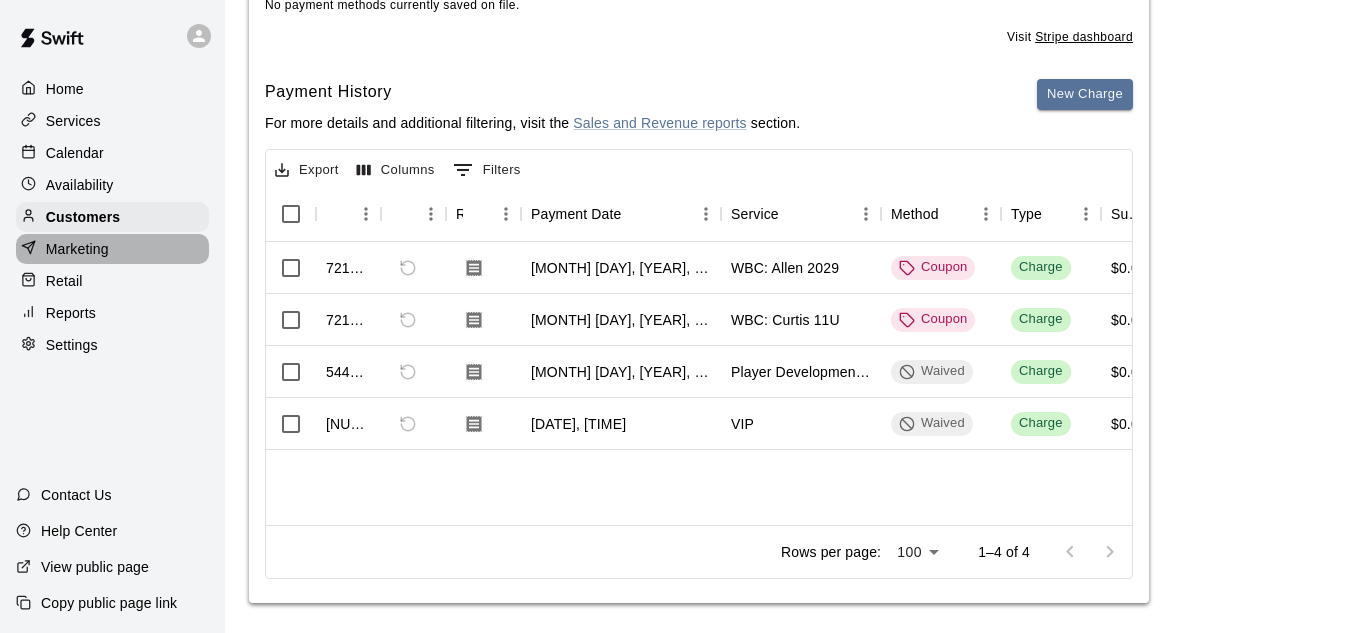 click on "Marketing" at bounding box center [77, 249] 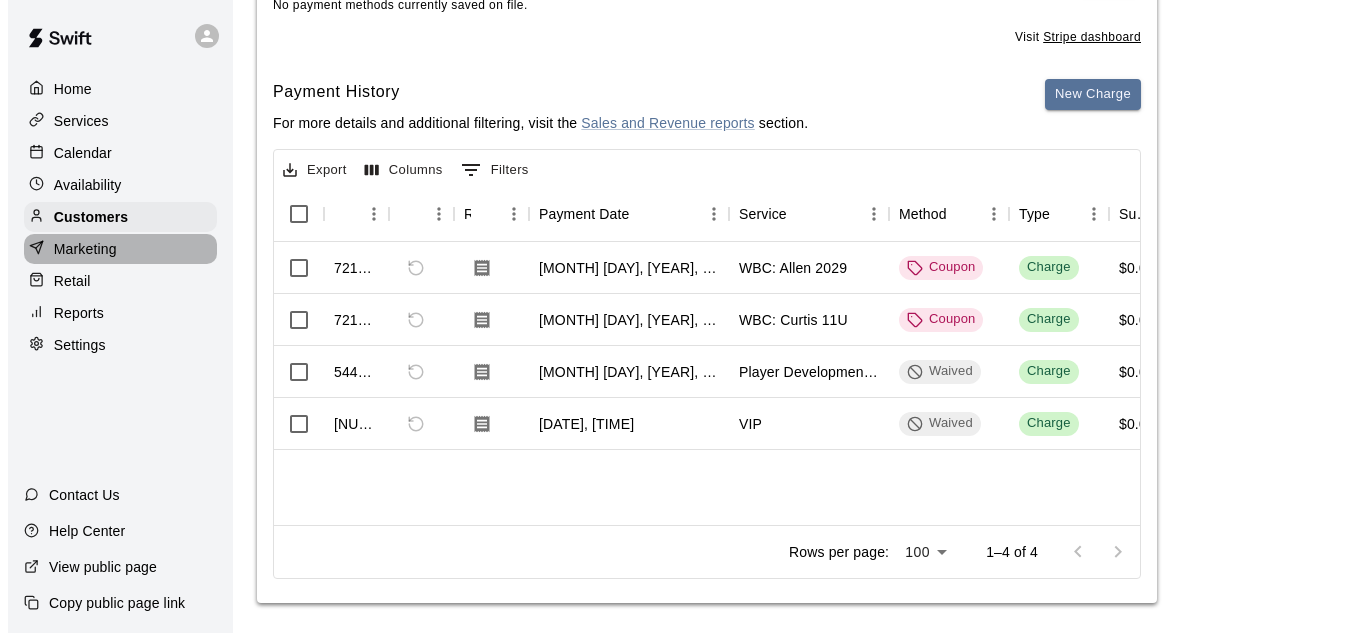 scroll, scrollTop: 0, scrollLeft: 0, axis: both 